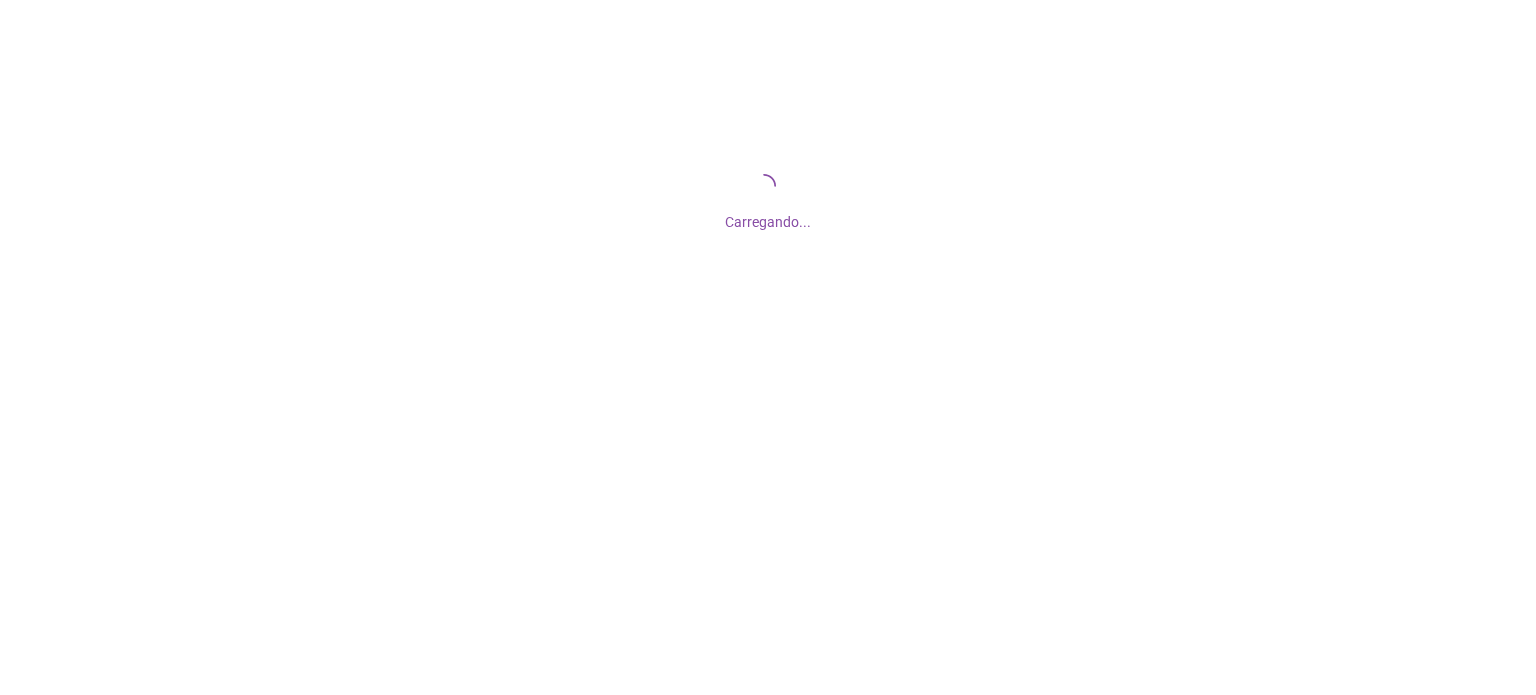 scroll, scrollTop: 0, scrollLeft: 0, axis: both 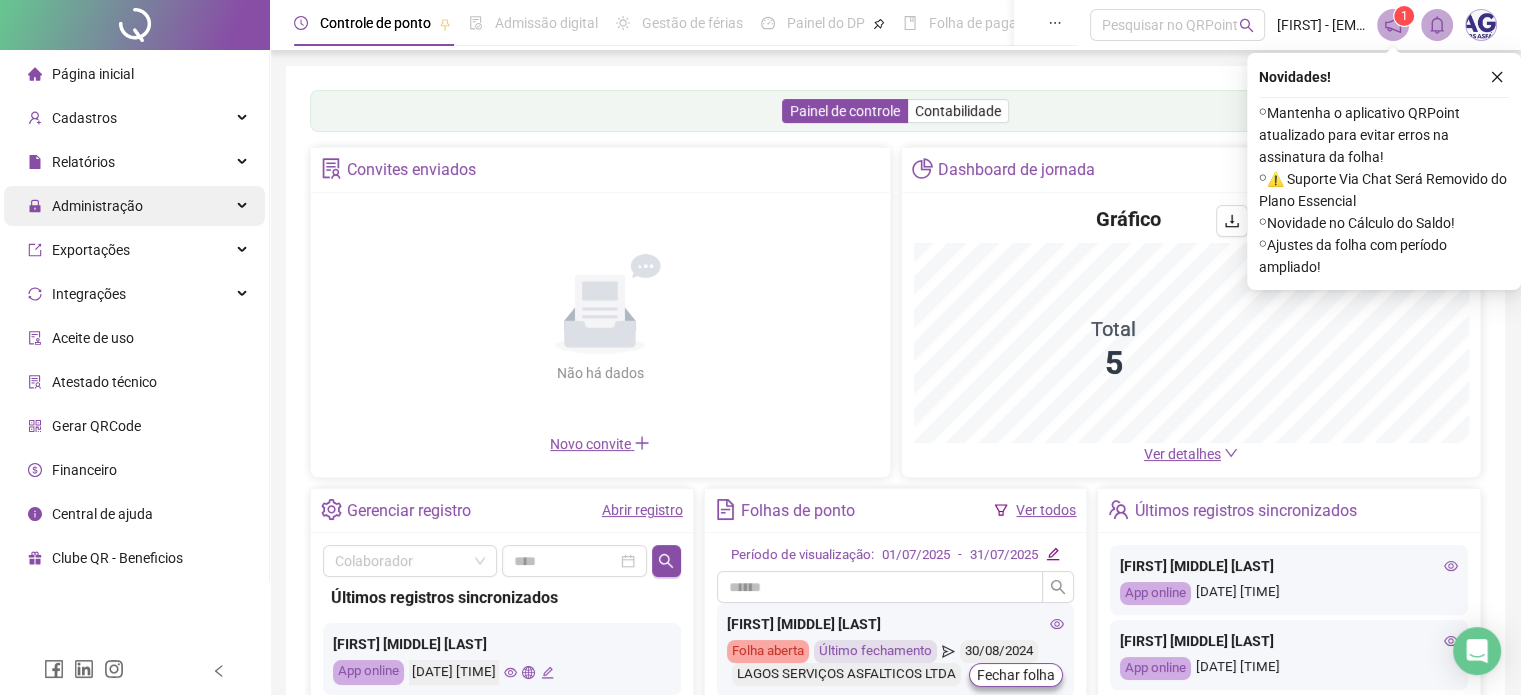 click on "Administração" at bounding box center [97, 206] 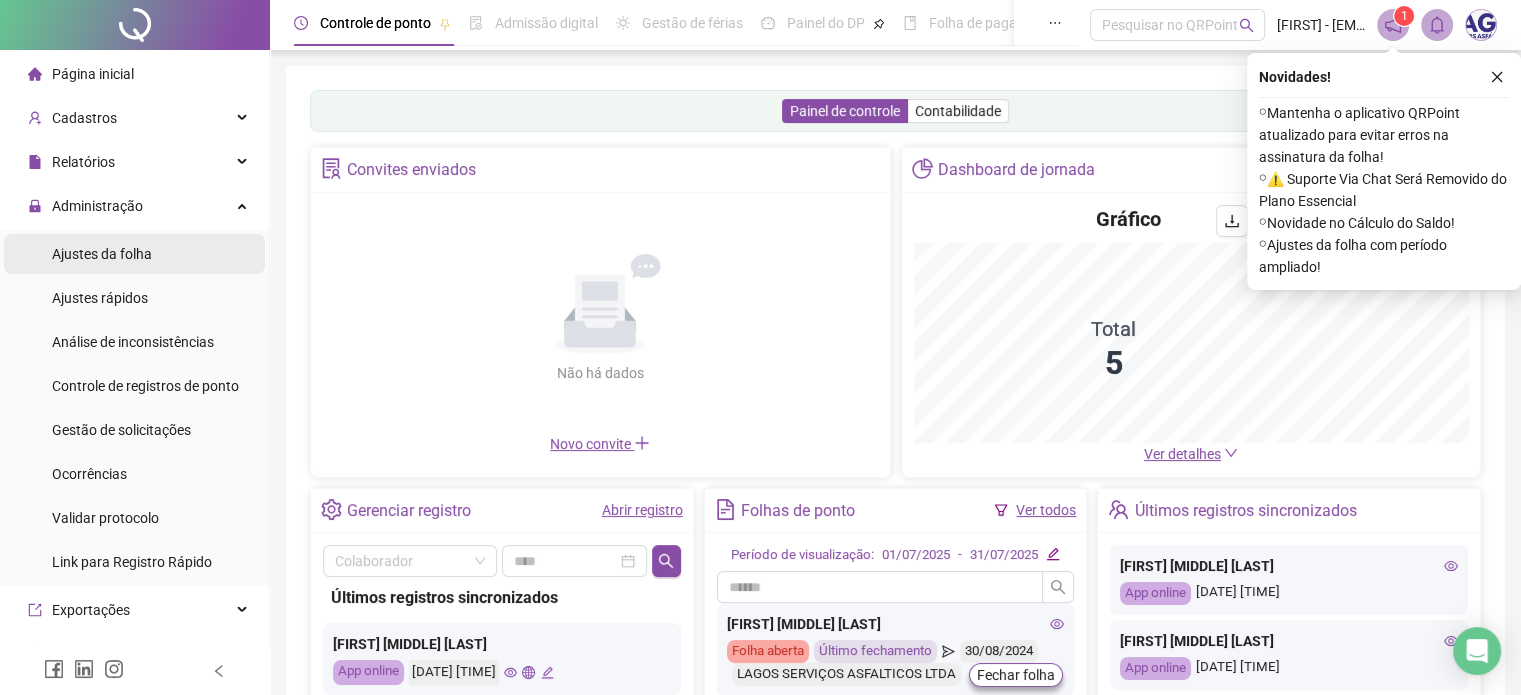 click on "Ajustes da folha" at bounding box center (102, 254) 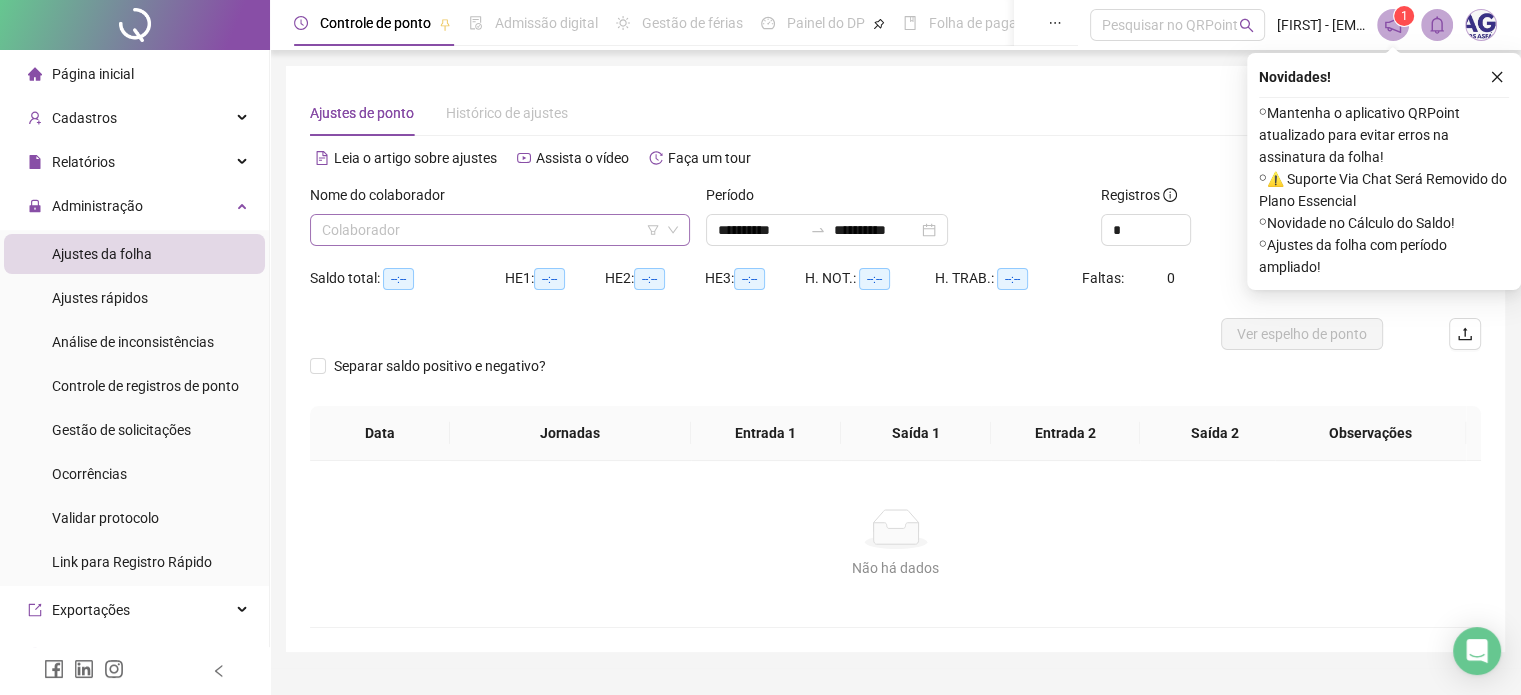 click at bounding box center [491, 230] 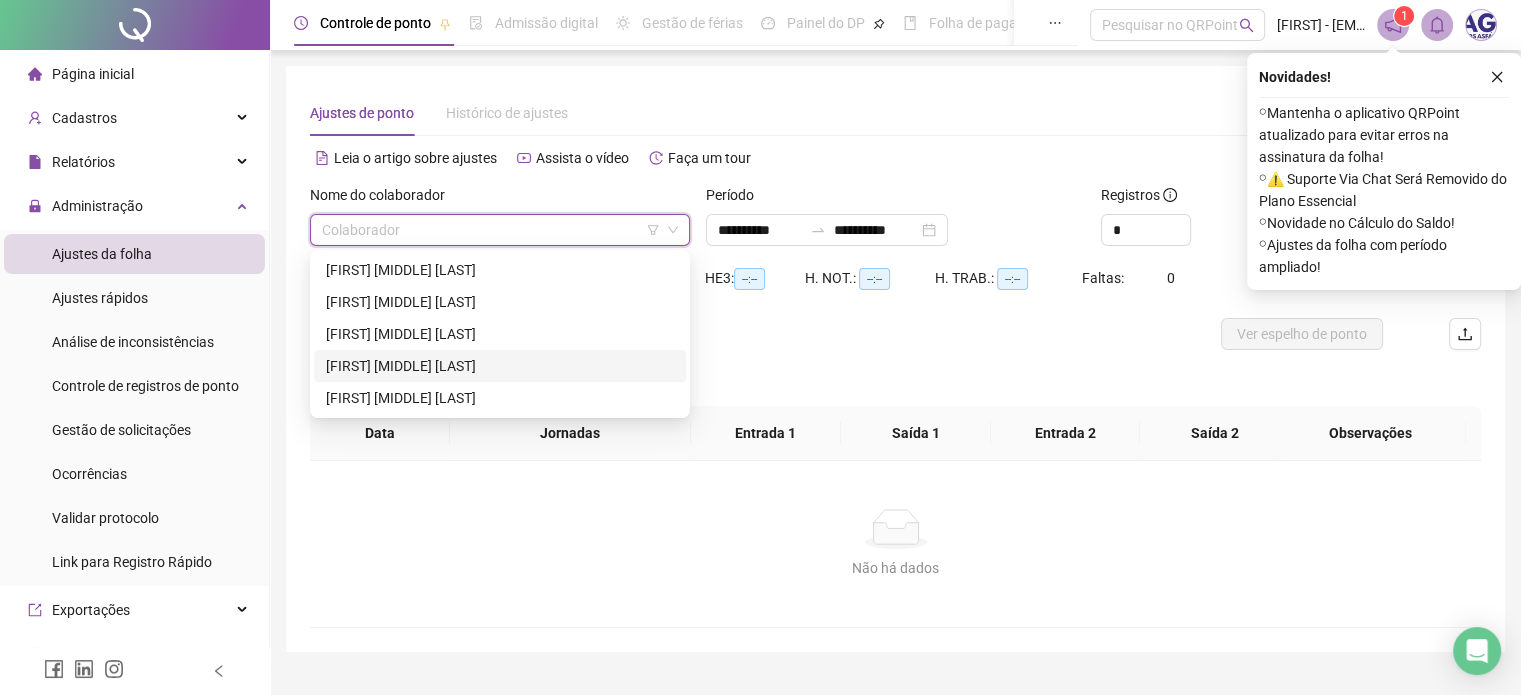 click on "[FIRST] [MIDDLE] [LAST]" at bounding box center [500, 366] 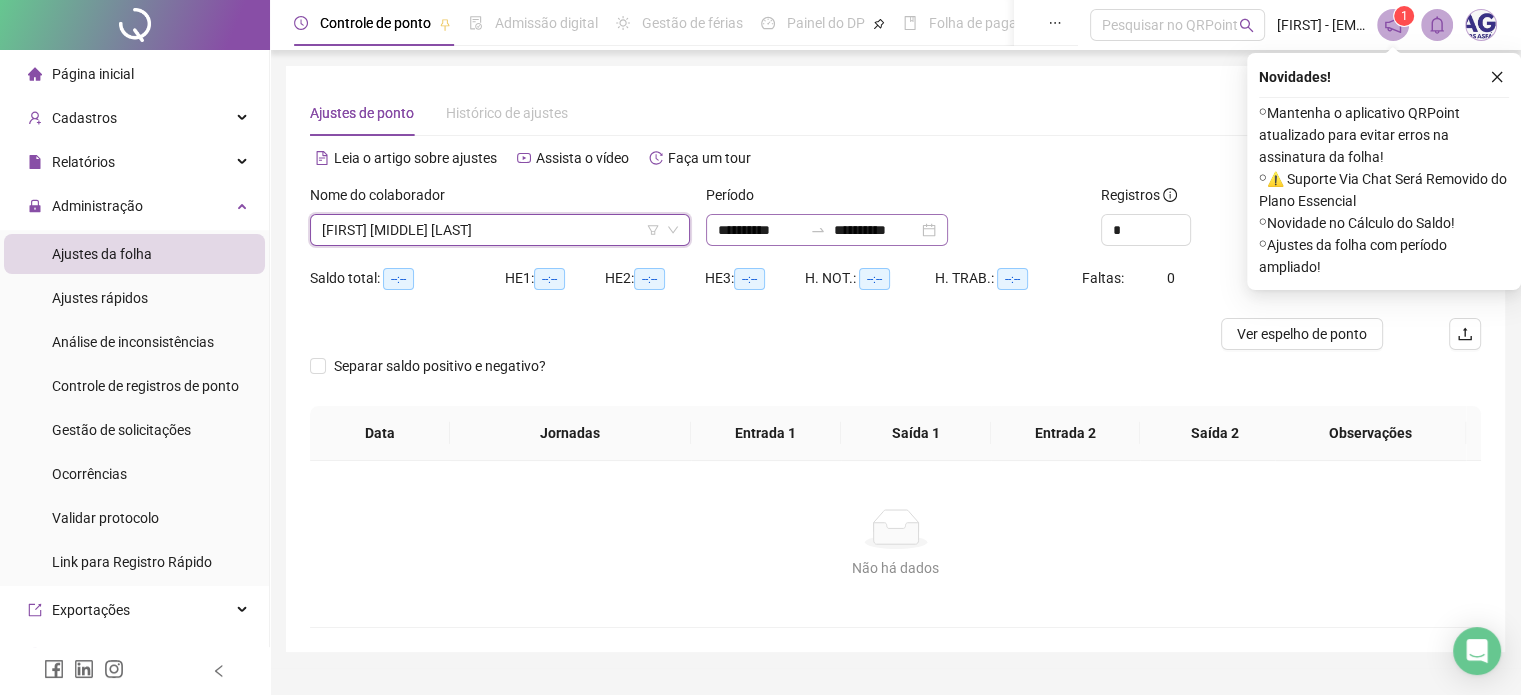 click on "**********" at bounding box center [827, 230] 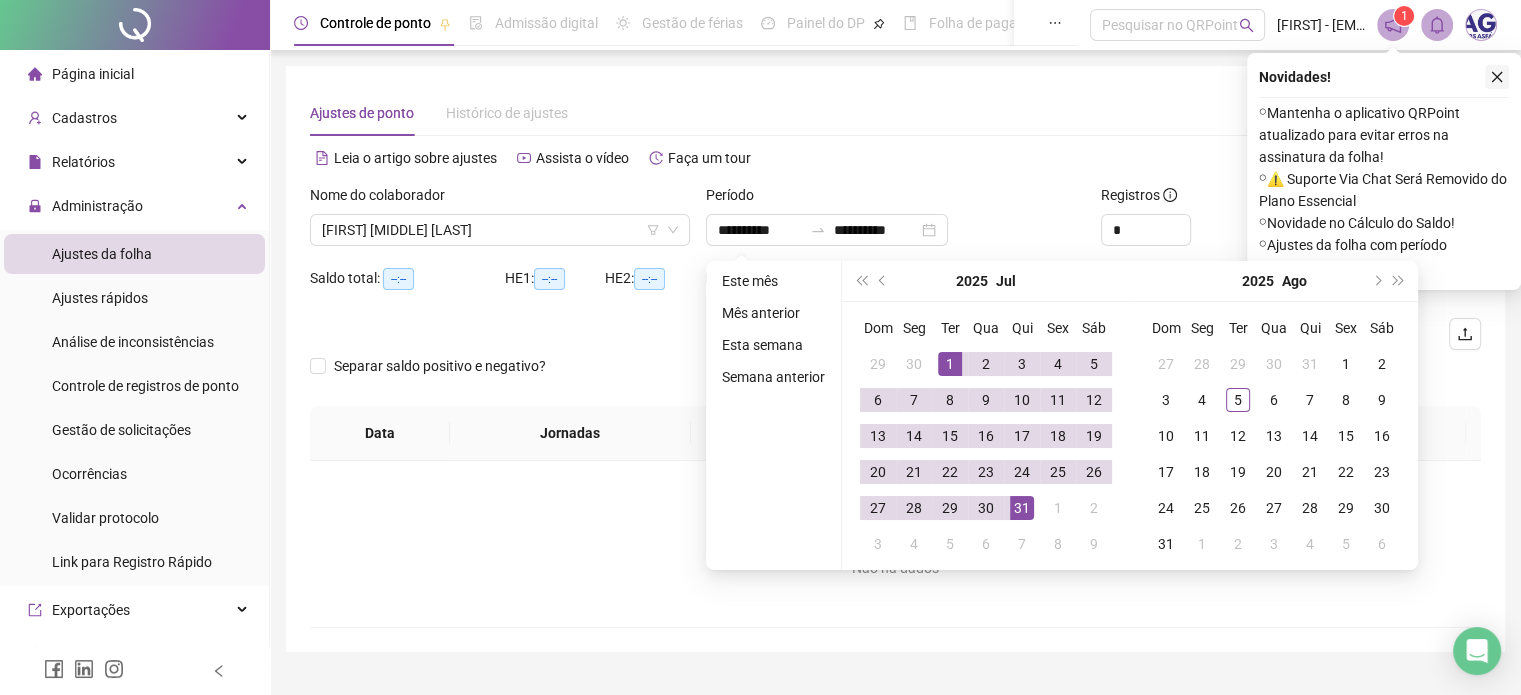 click 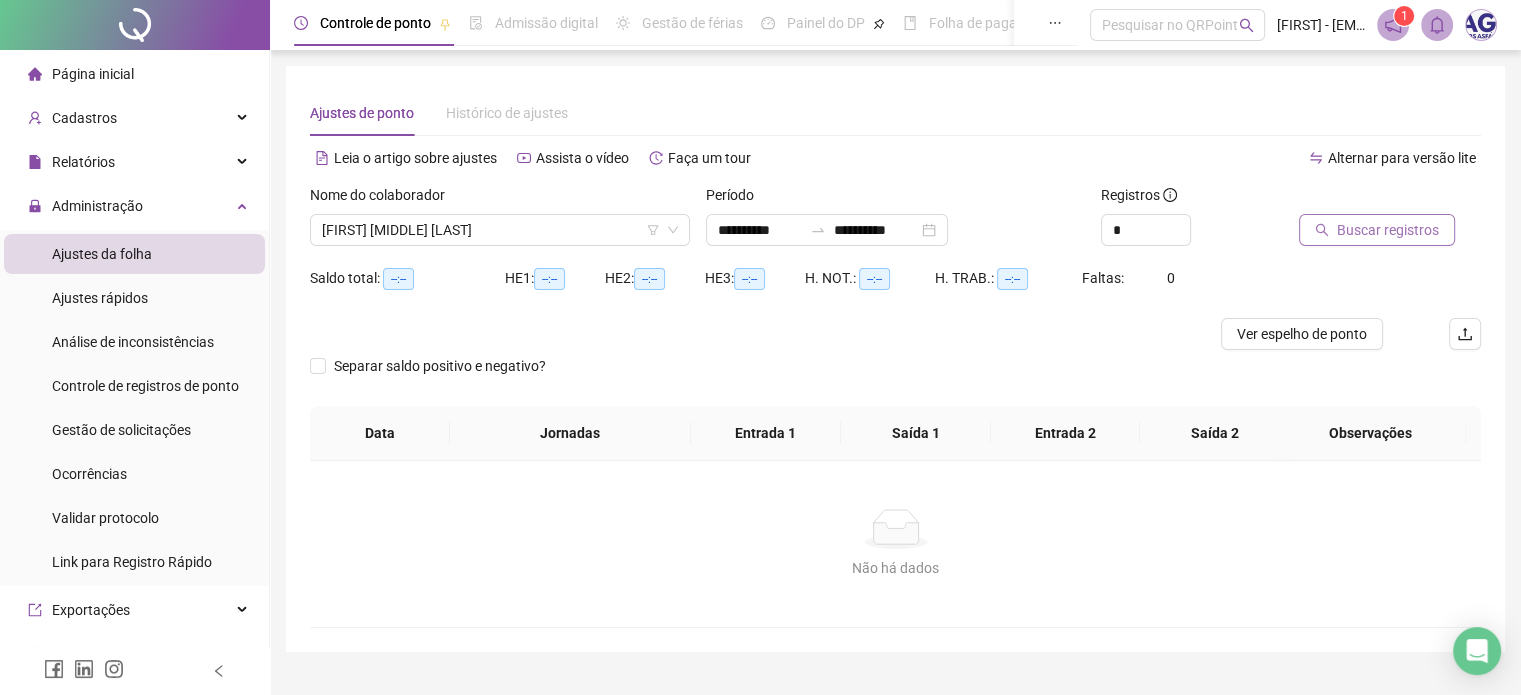 click on "Buscar registros" at bounding box center [1388, 230] 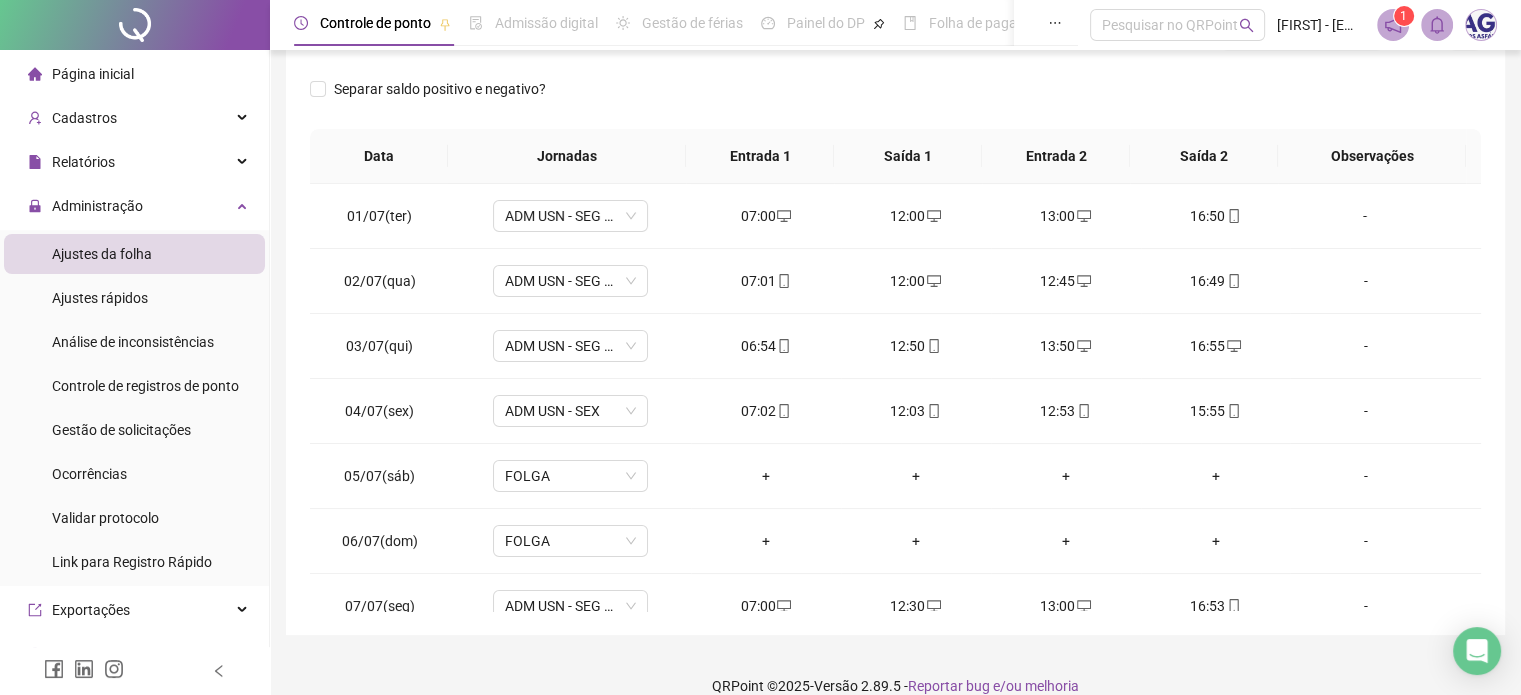 scroll, scrollTop: 326, scrollLeft: 0, axis: vertical 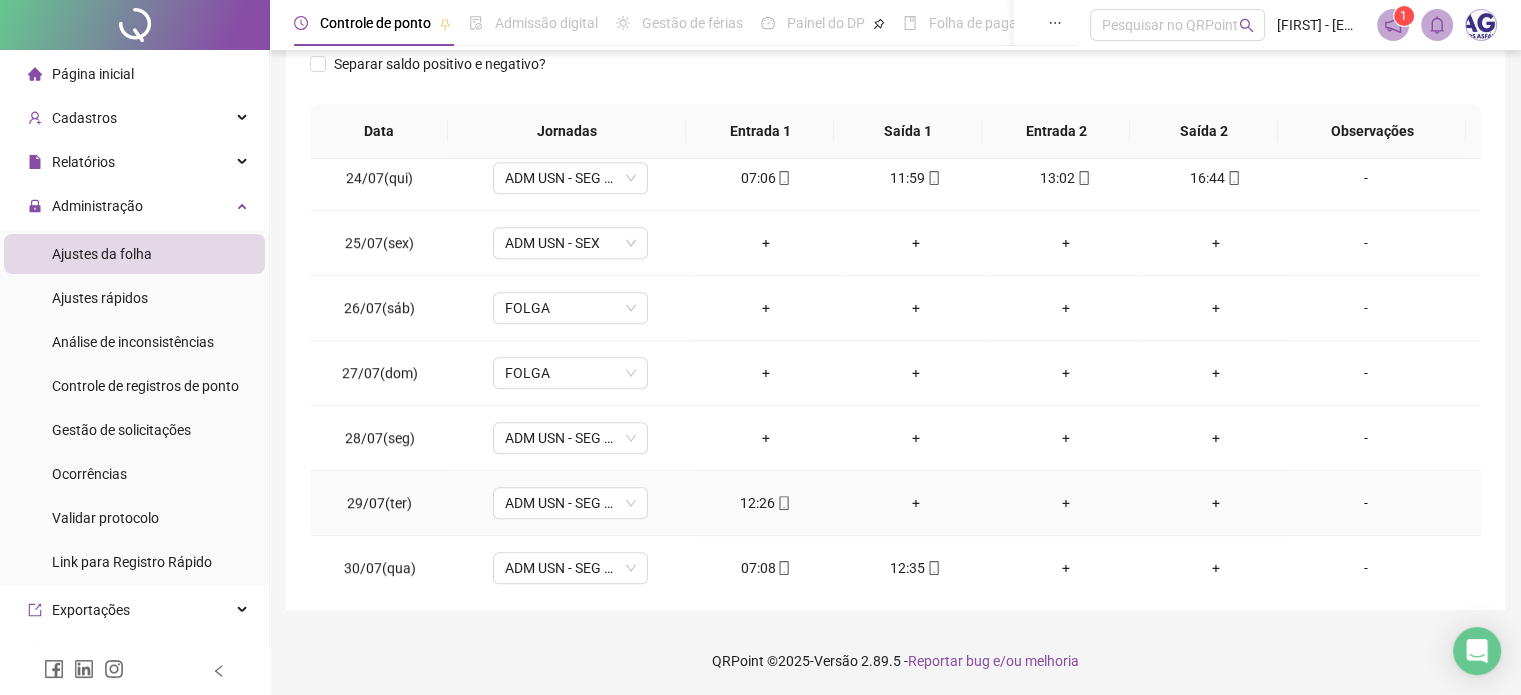 click on "-" at bounding box center (1385, 503) 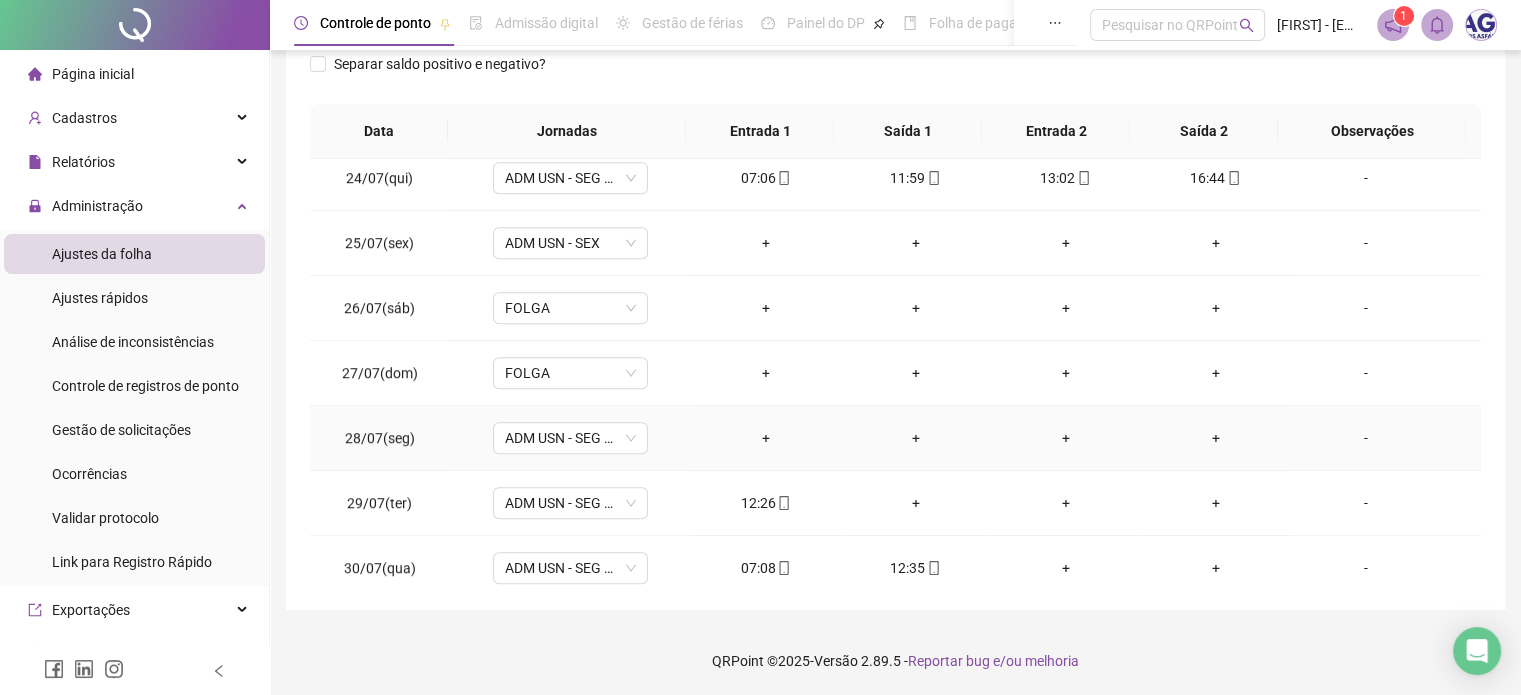 click on "+" at bounding box center [766, 438] 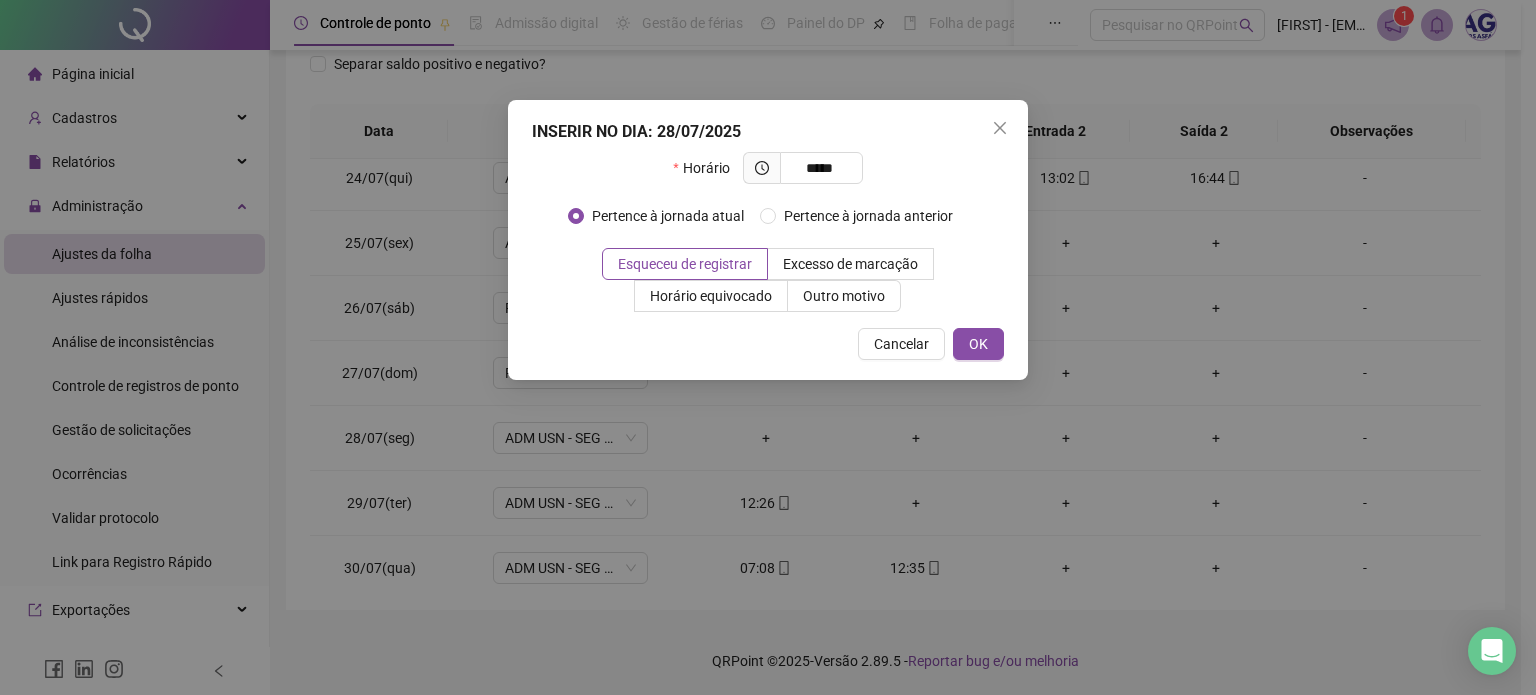 type on "*****" 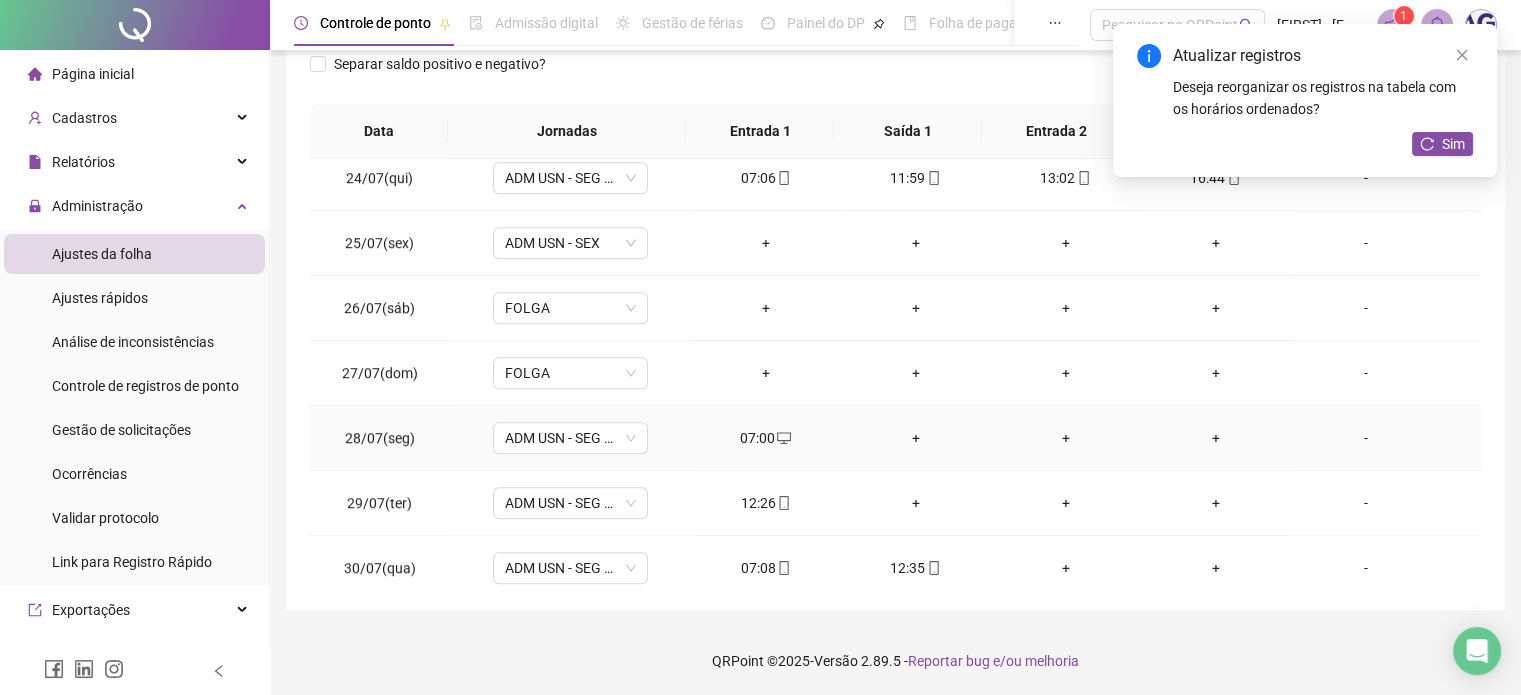 click on "+" at bounding box center (916, 438) 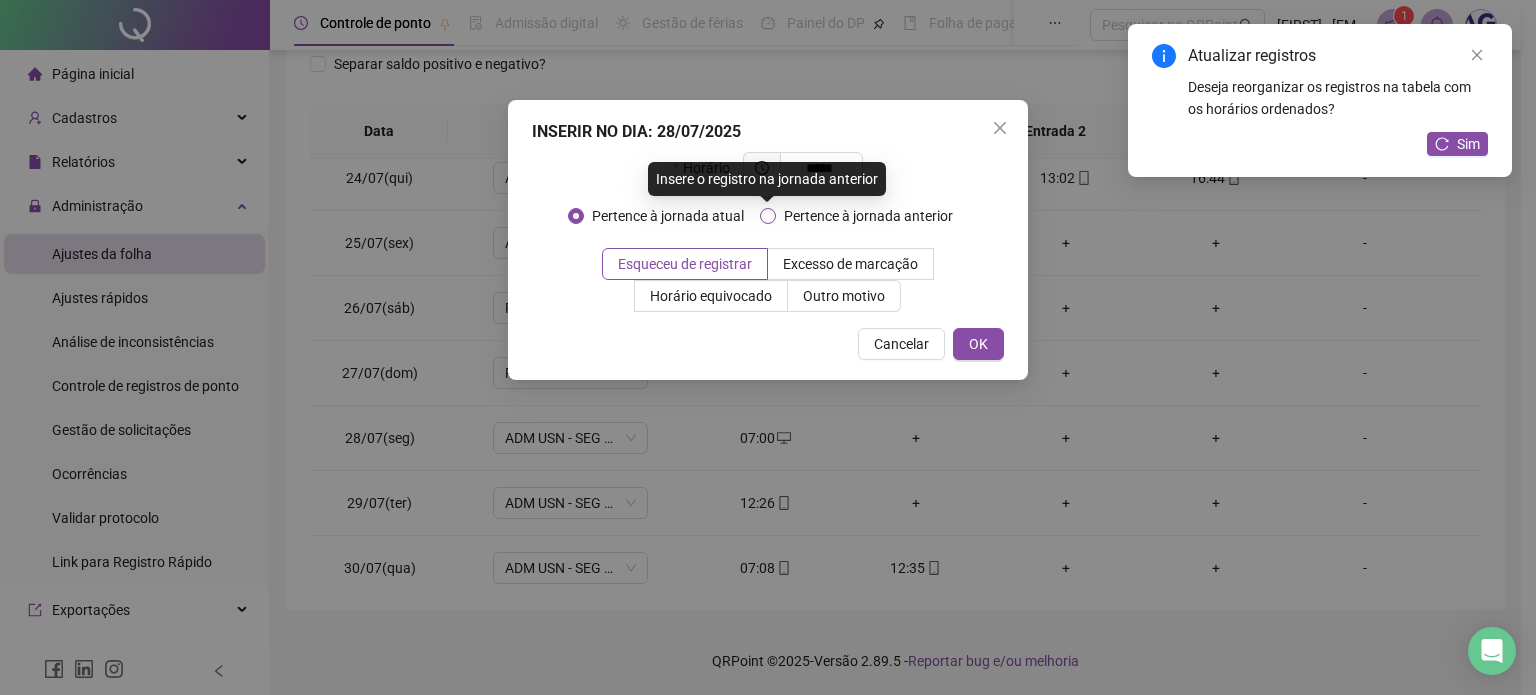 type on "*****" 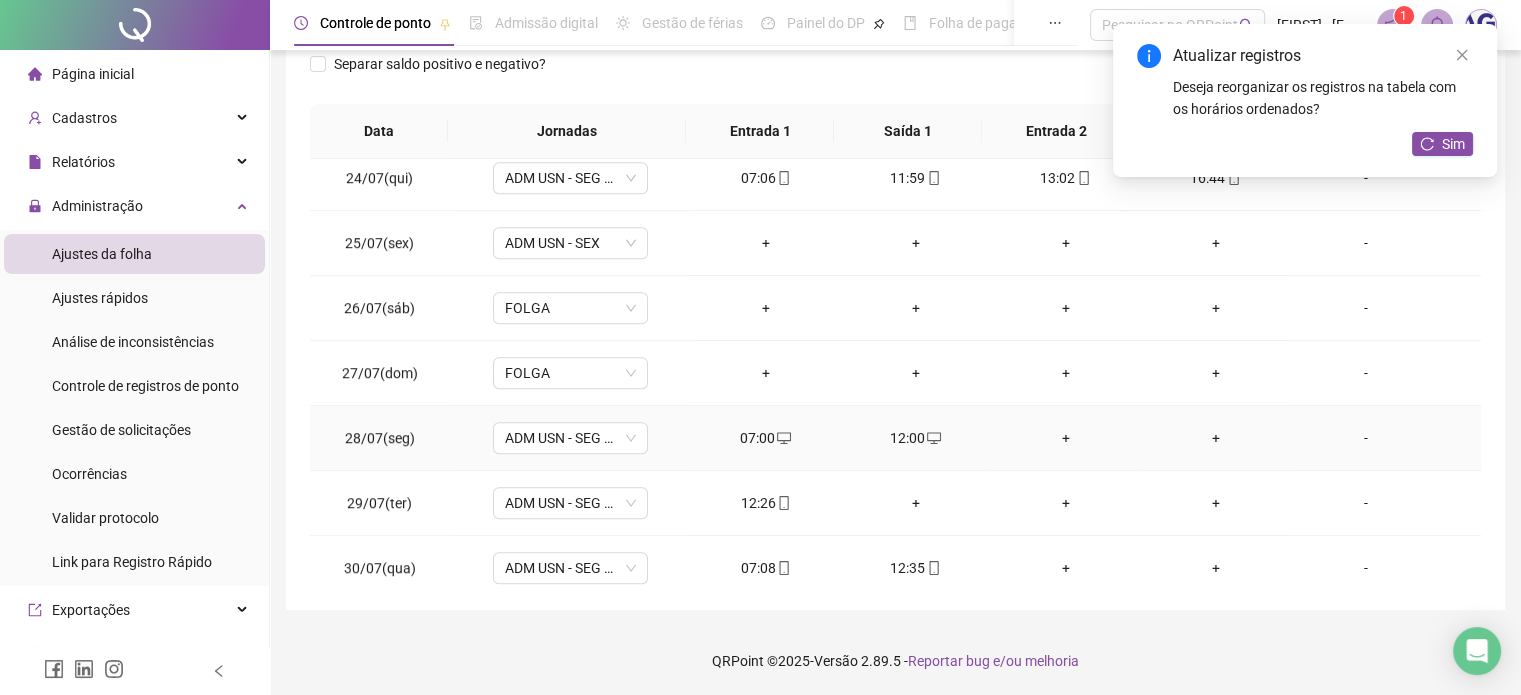 click on "+" at bounding box center (1066, 438) 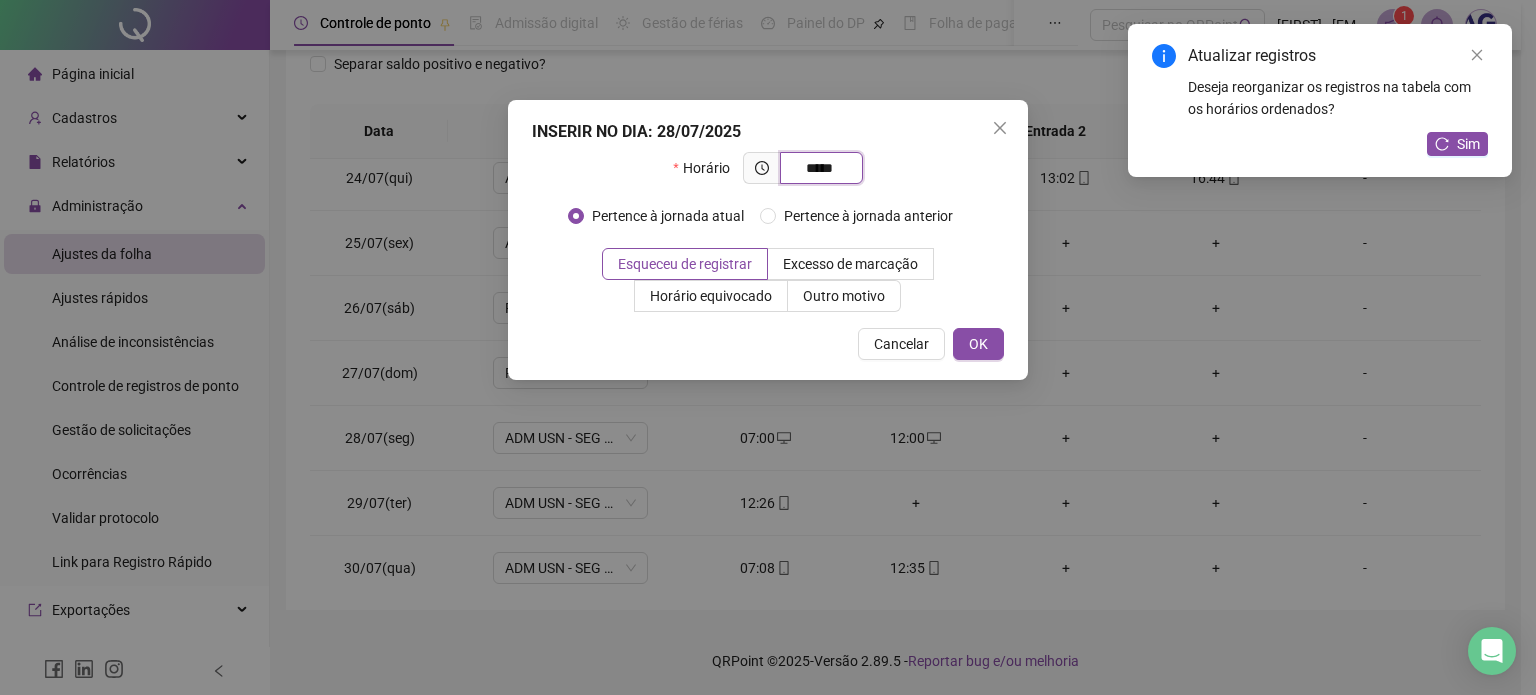 type on "*****" 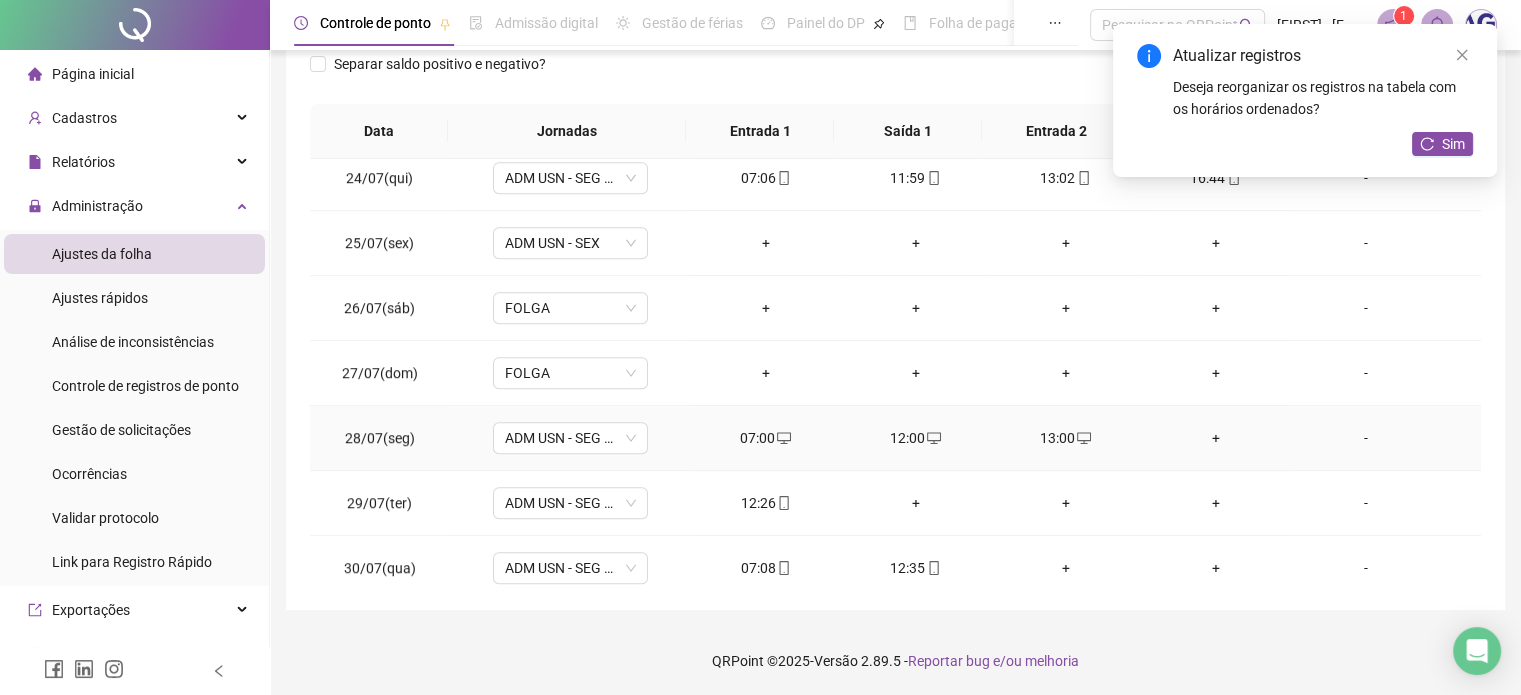 click on "+" at bounding box center (1216, 438) 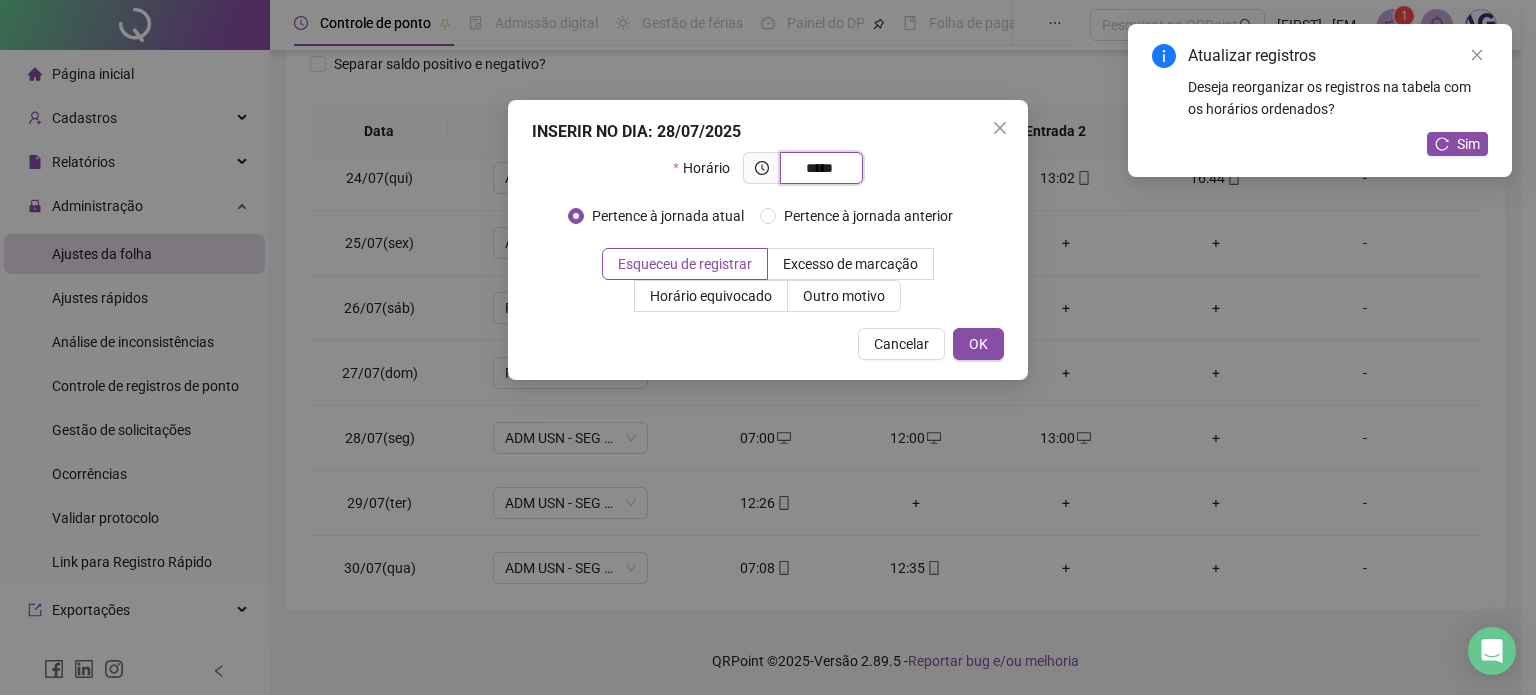 type on "*****" 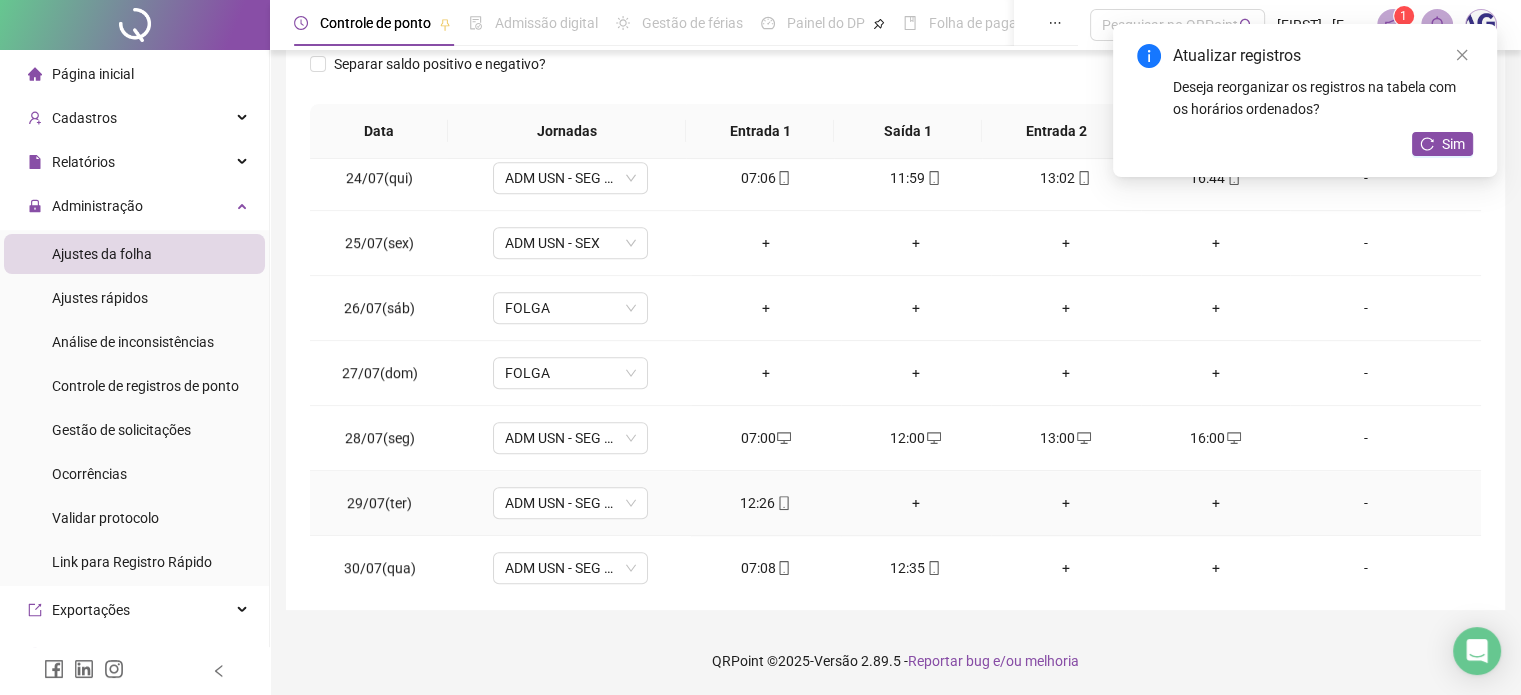 click on "+" at bounding box center (916, 503) 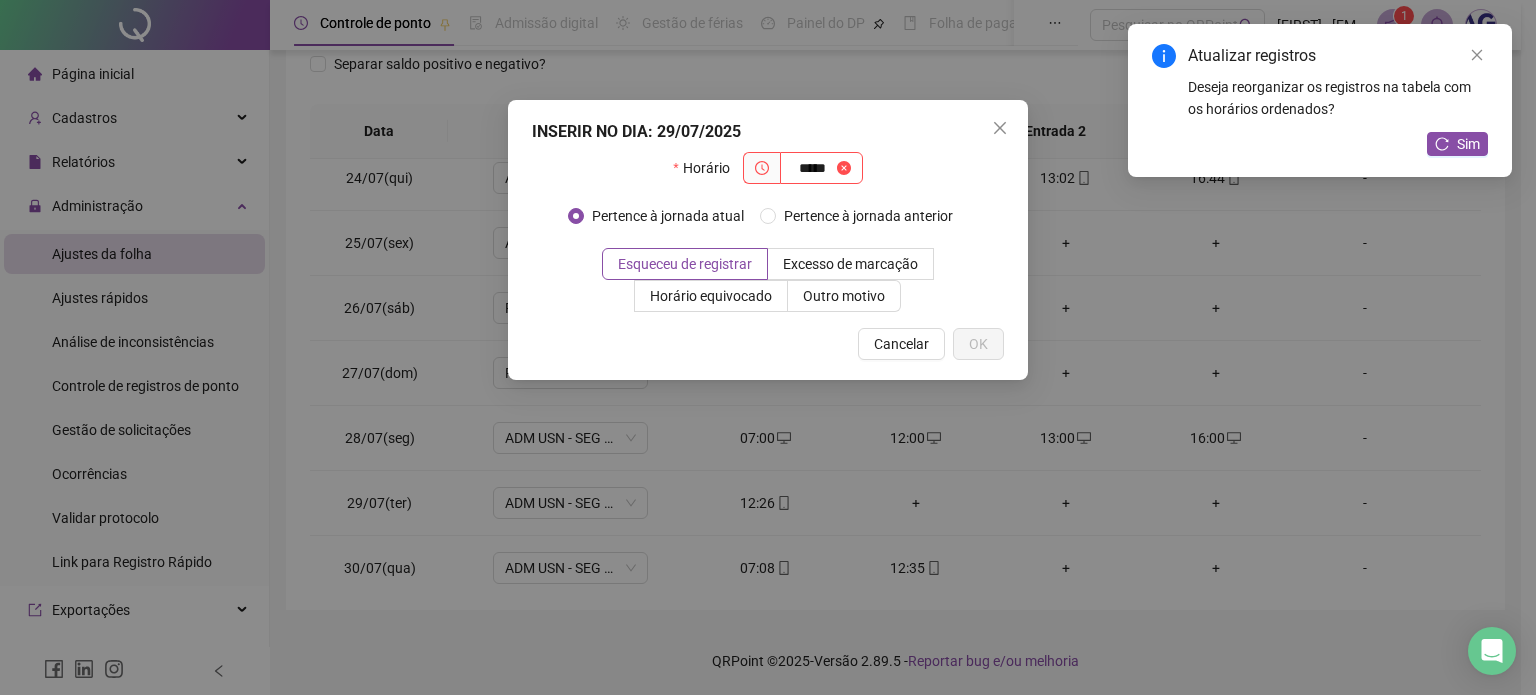 type on "*****" 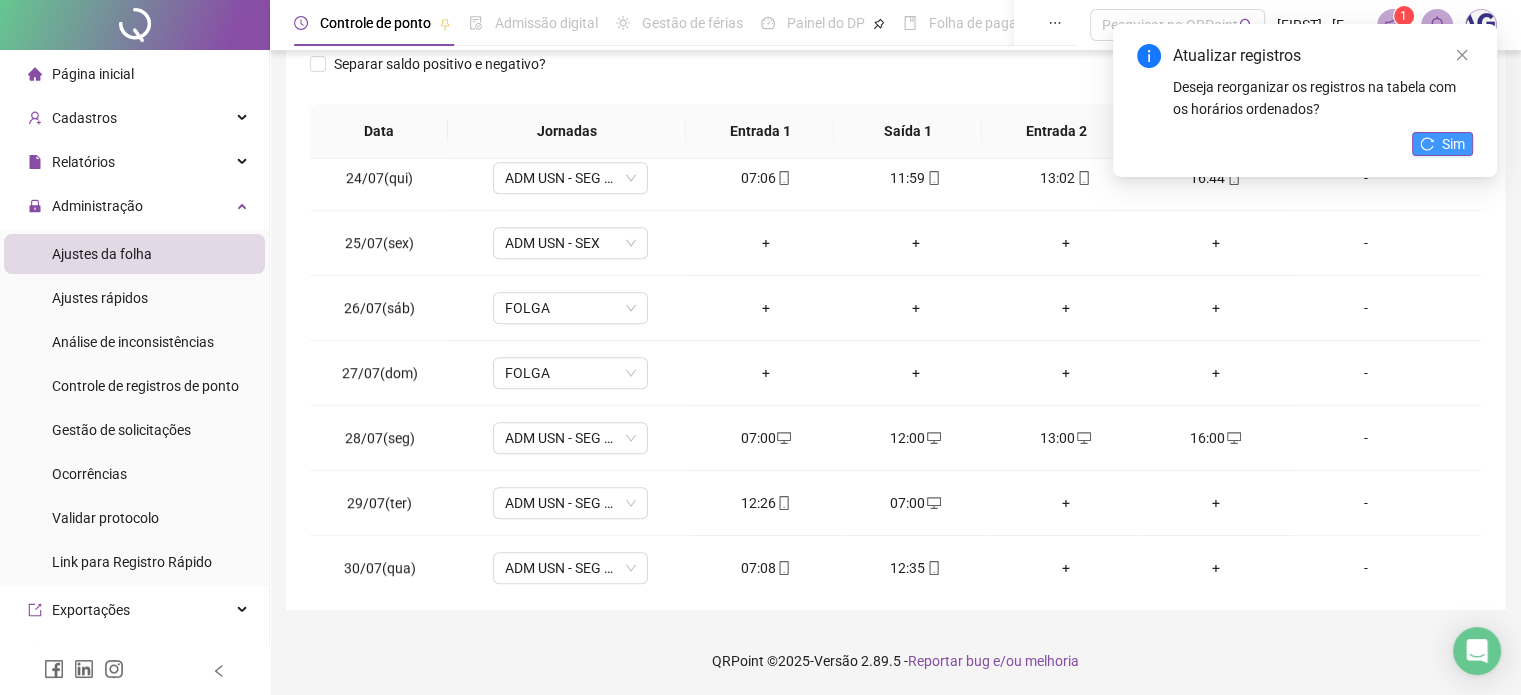 click on "Sim" at bounding box center (1453, 144) 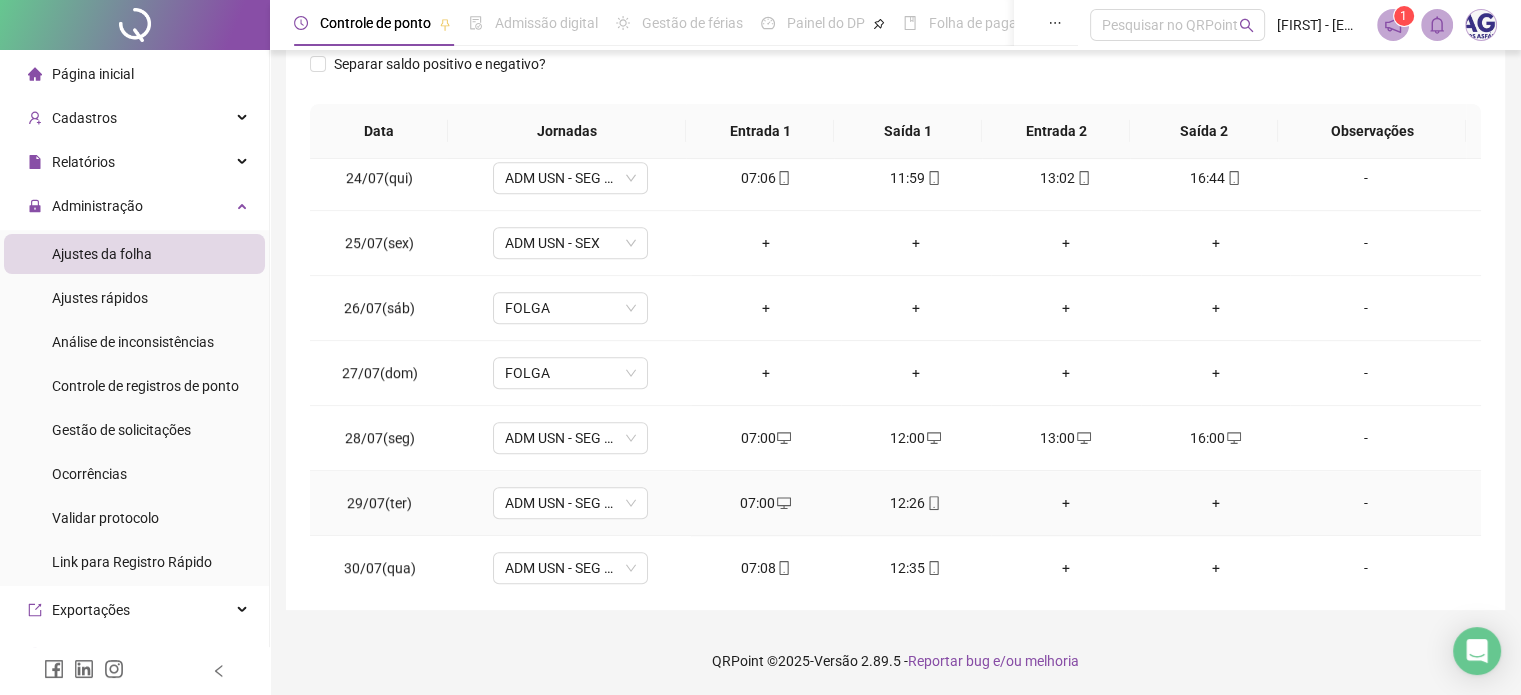 click on "+" at bounding box center [1066, 503] 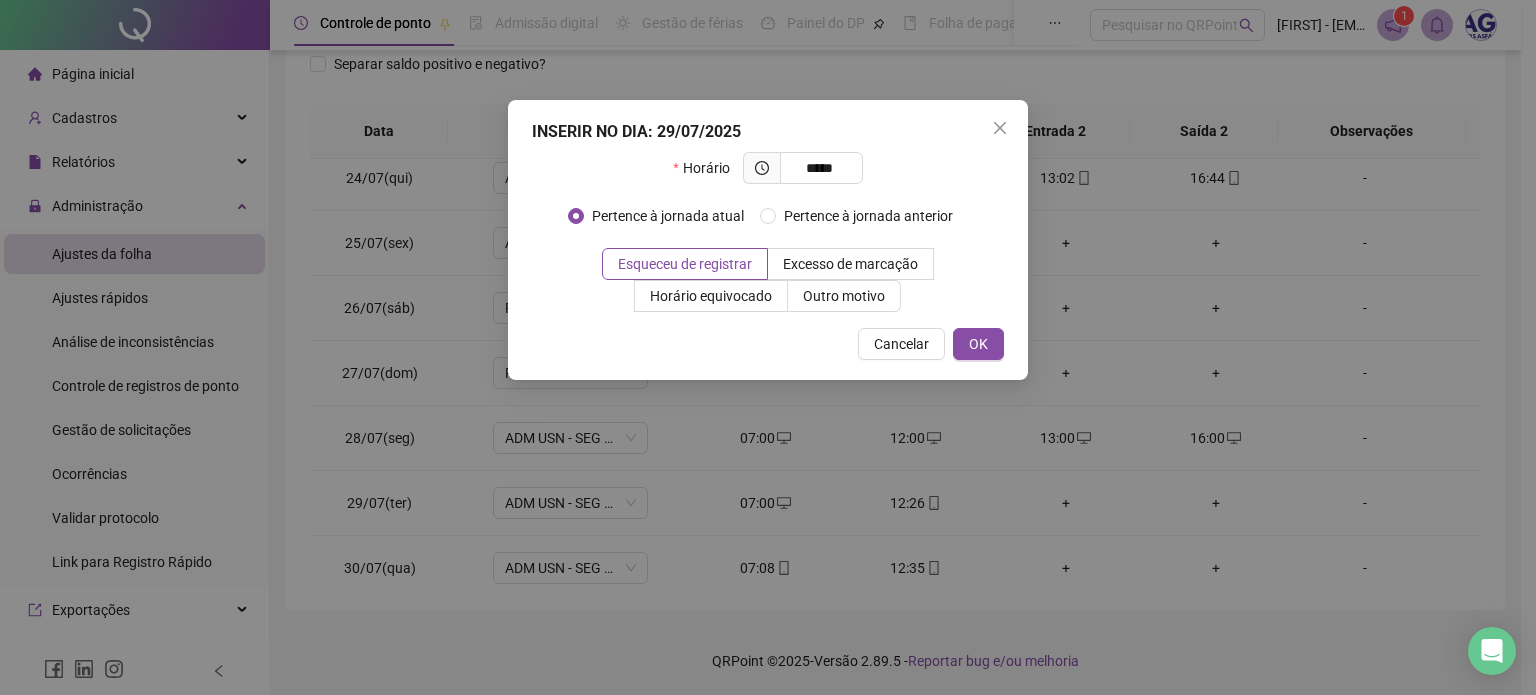 type on "*****" 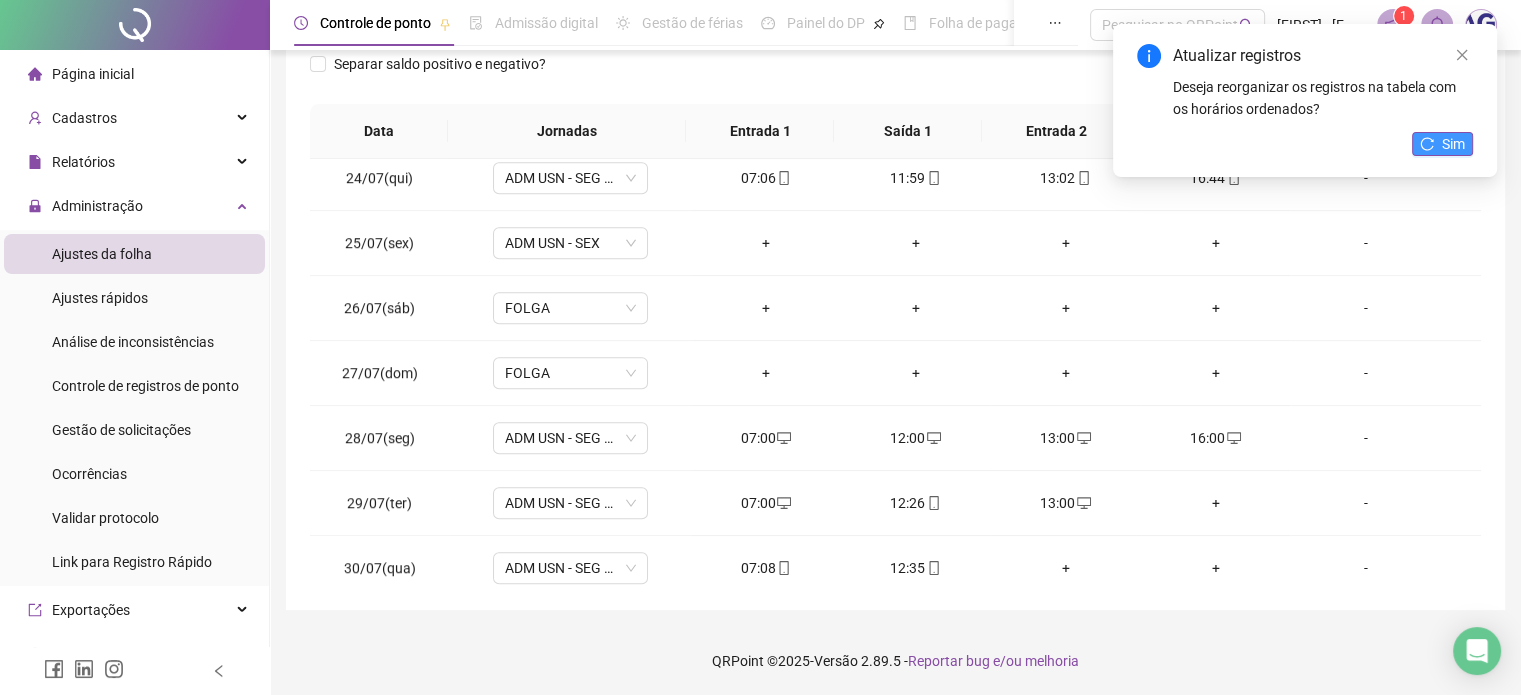 click on "Sim" at bounding box center (1453, 144) 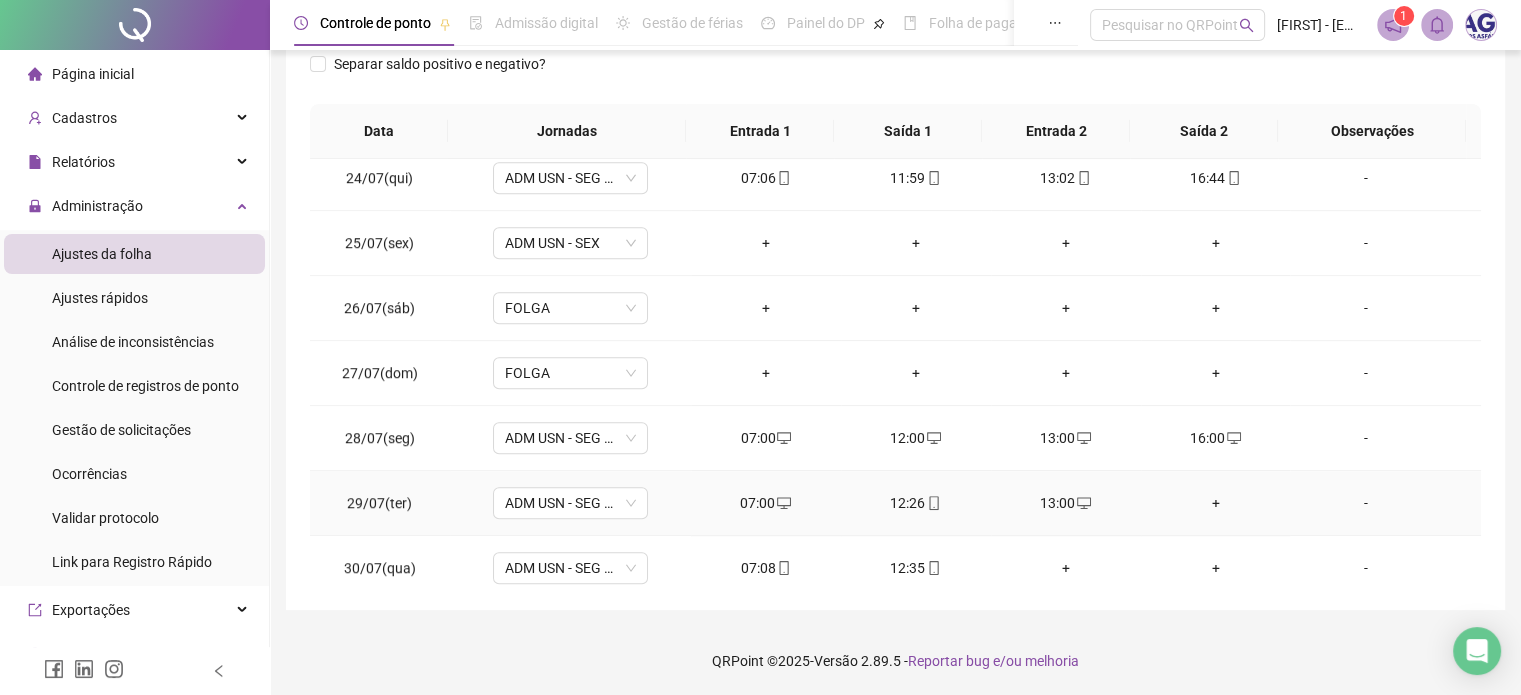 click on "+" at bounding box center [1216, 503] 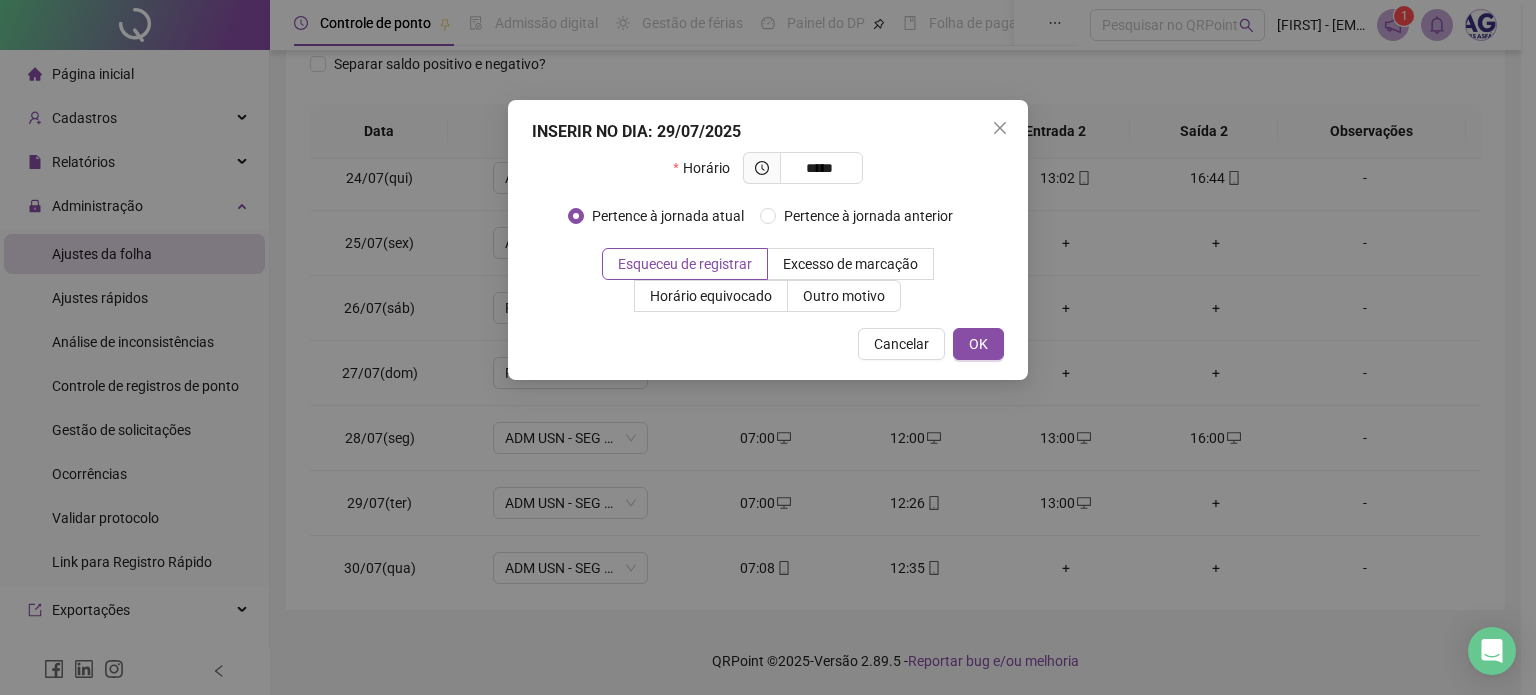type on "*****" 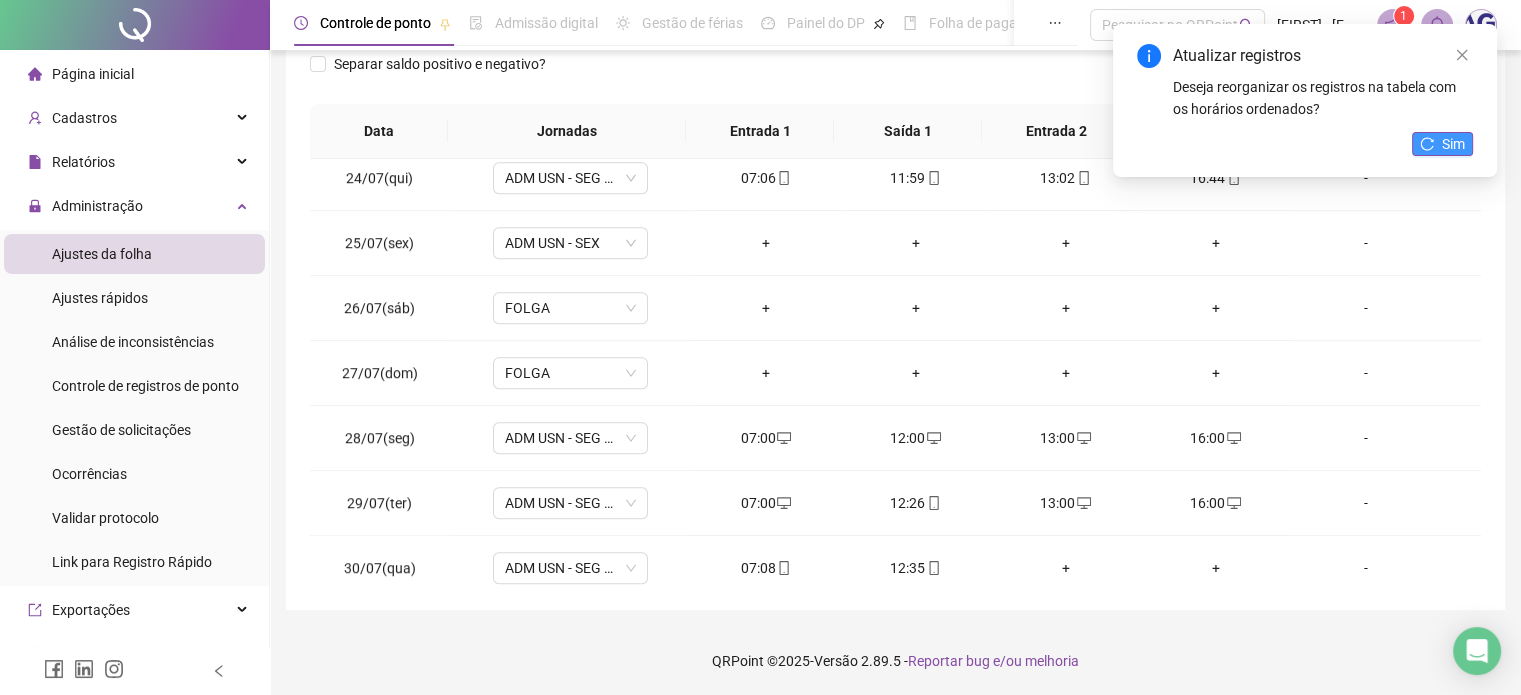 click on "Sim" at bounding box center [1453, 144] 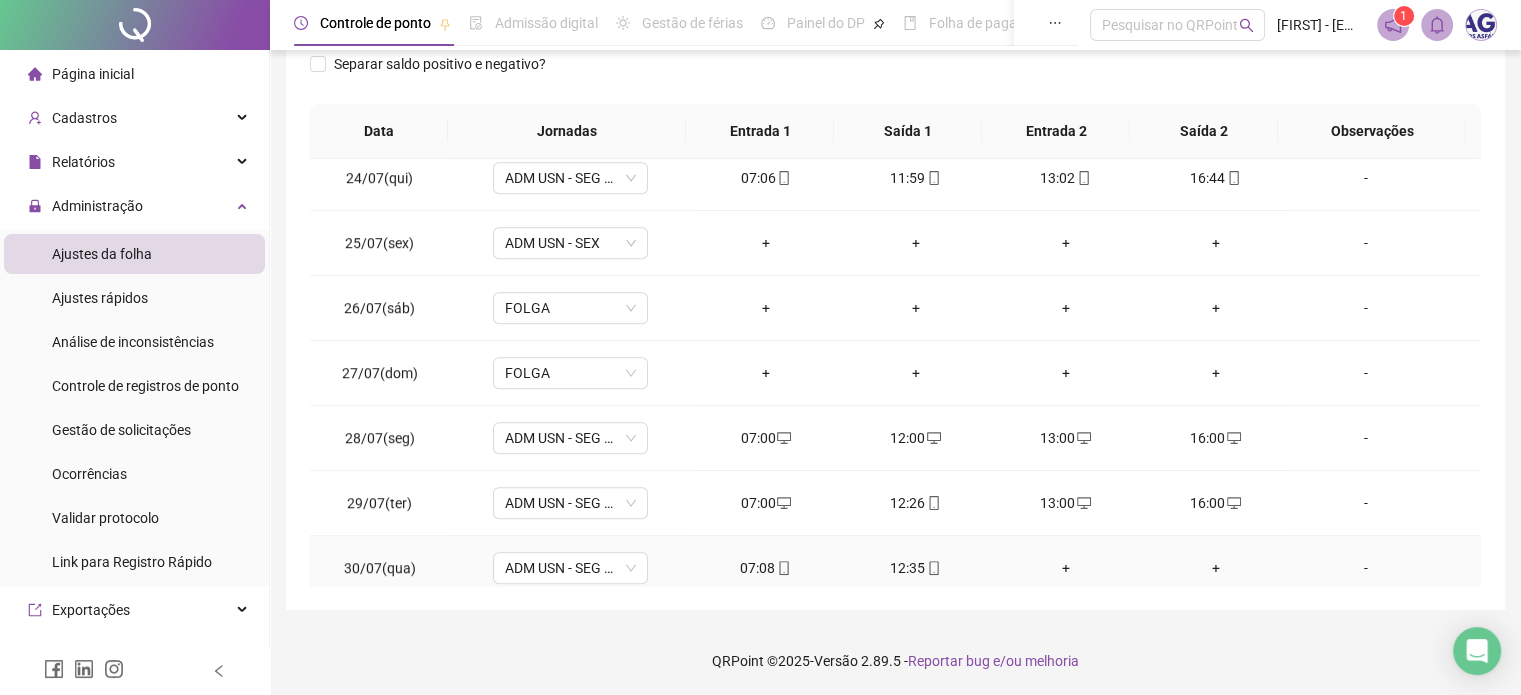 click on "+" at bounding box center [1066, 568] 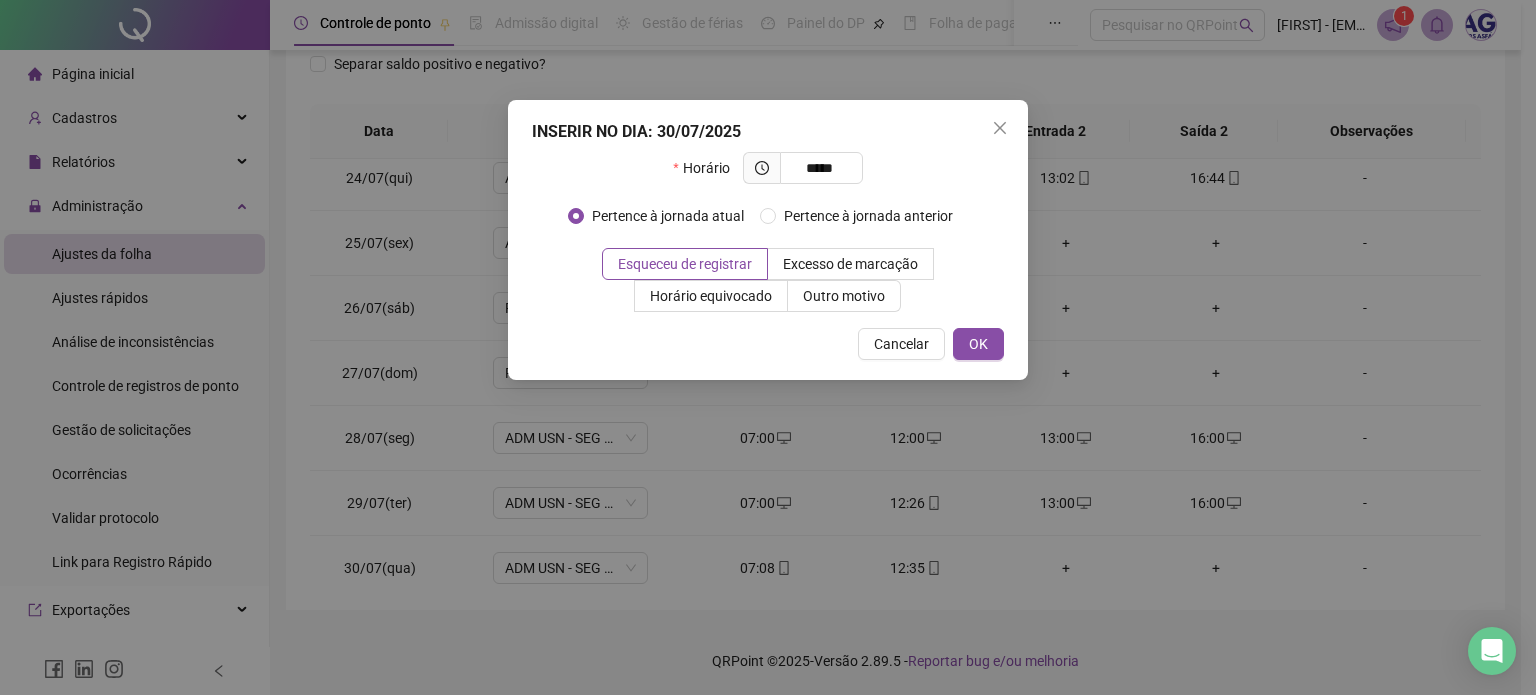 type on "*****" 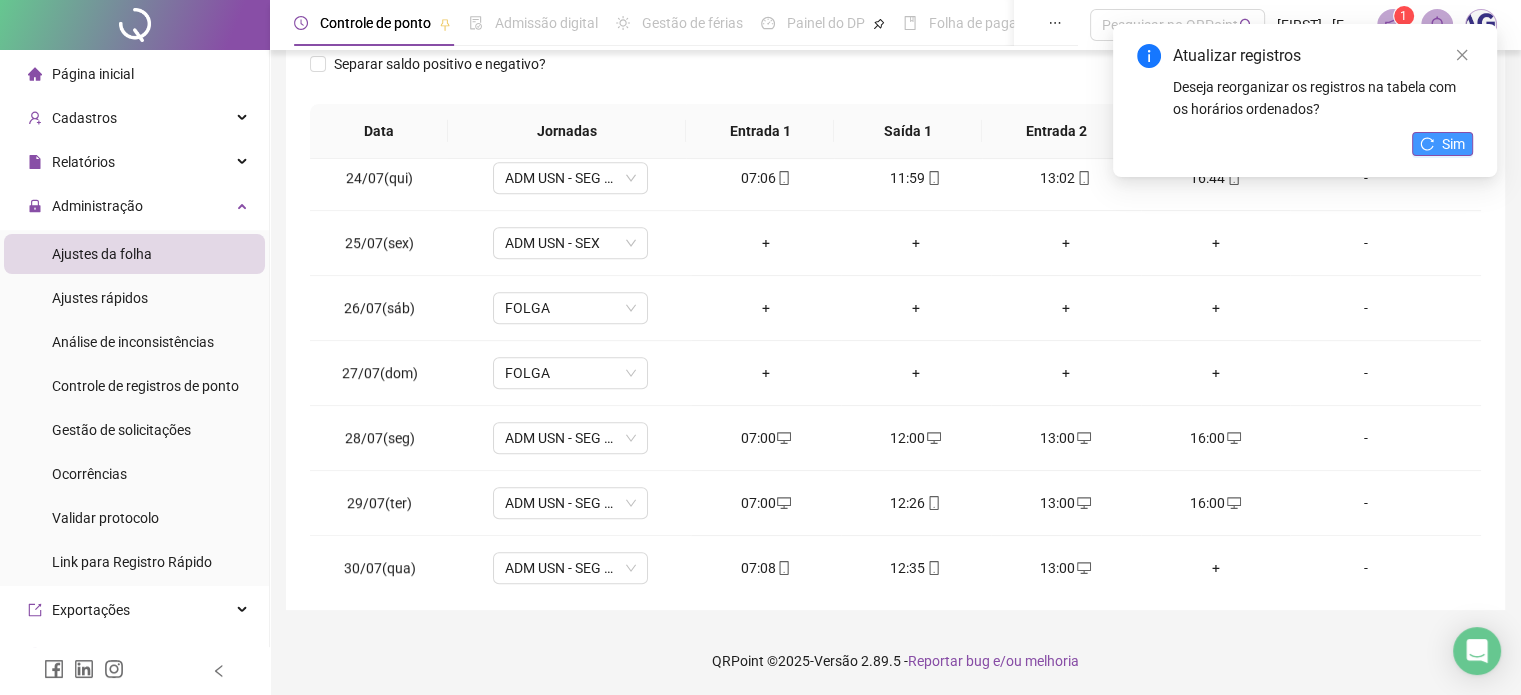 click 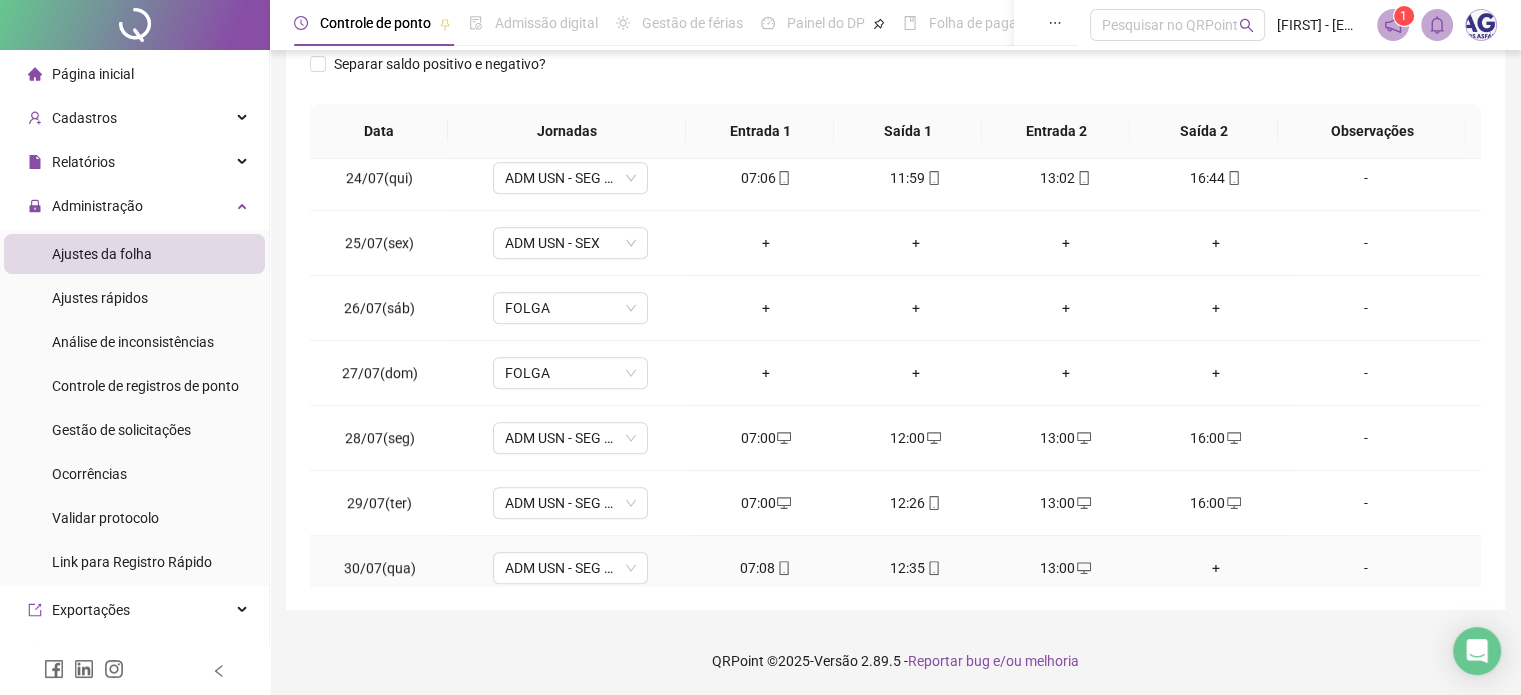 click on "+" at bounding box center [1216, 568] 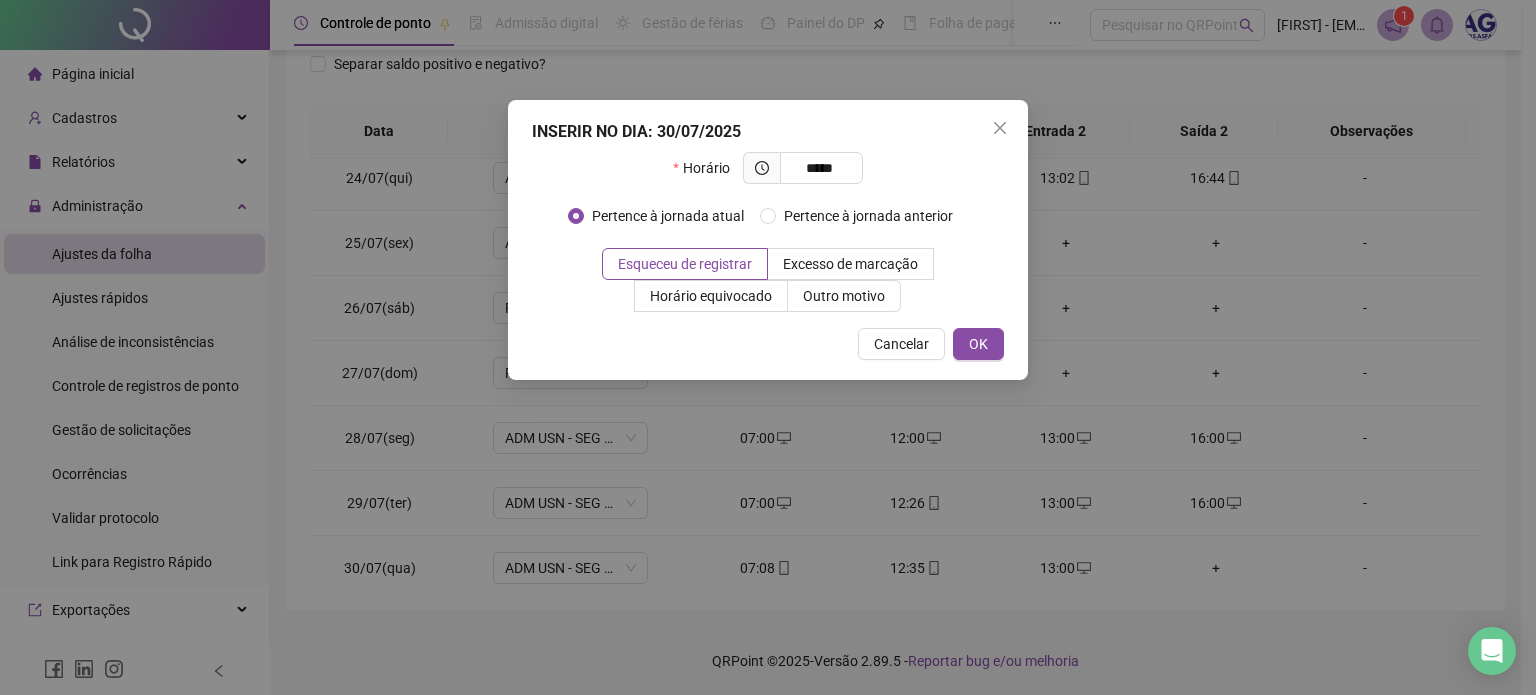 type on "*****" 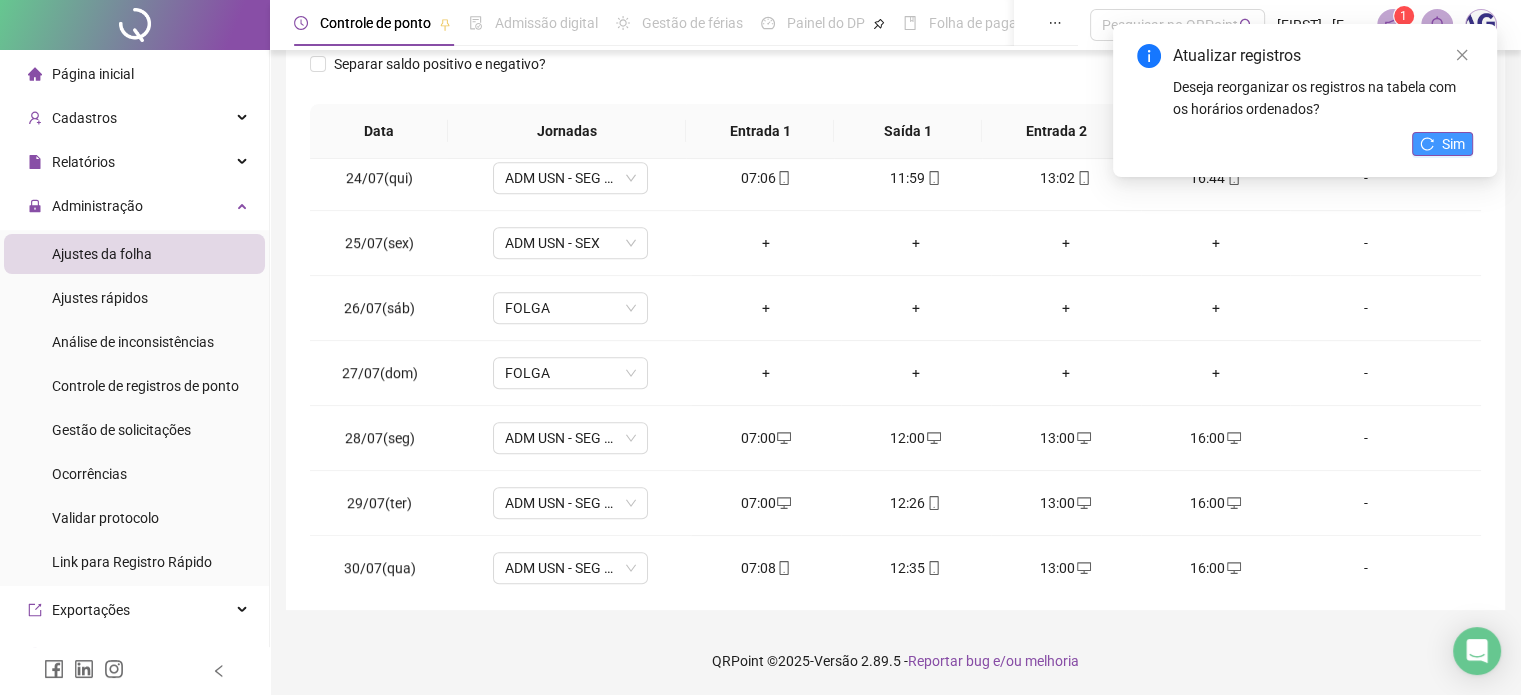 click on "Sim" at bounding box center [1453, 144] 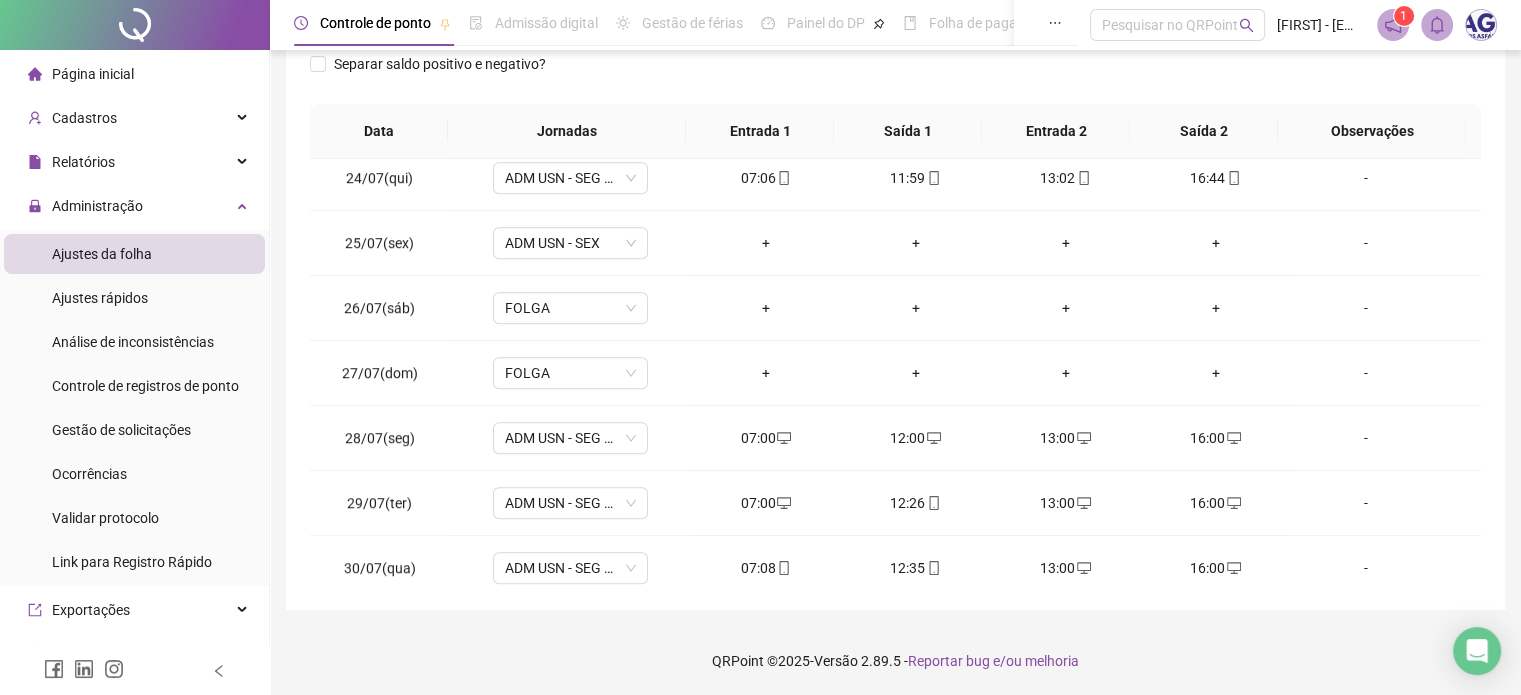 scroll, scrollTop: 1581, scrollLeft: 0, axis: vertical 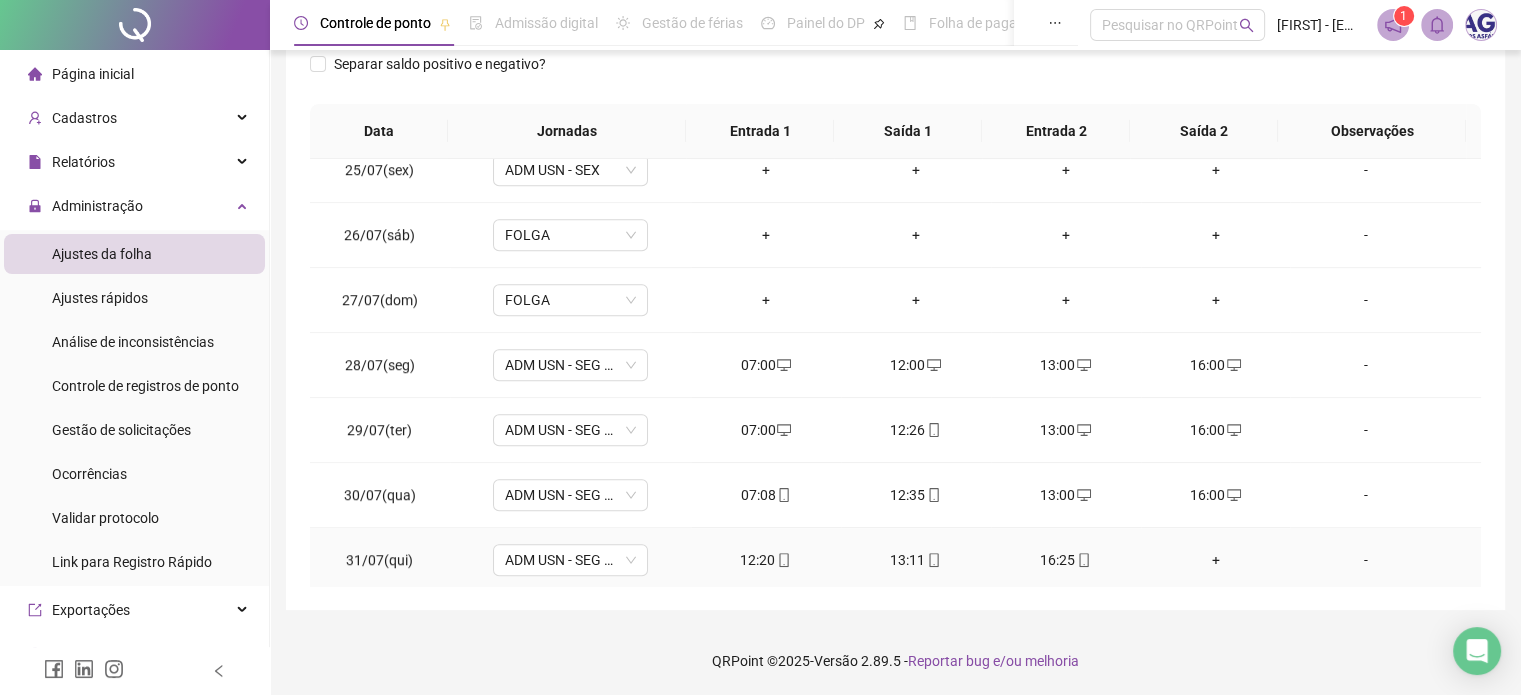 click on "+" at bounding box center [1216, 560] 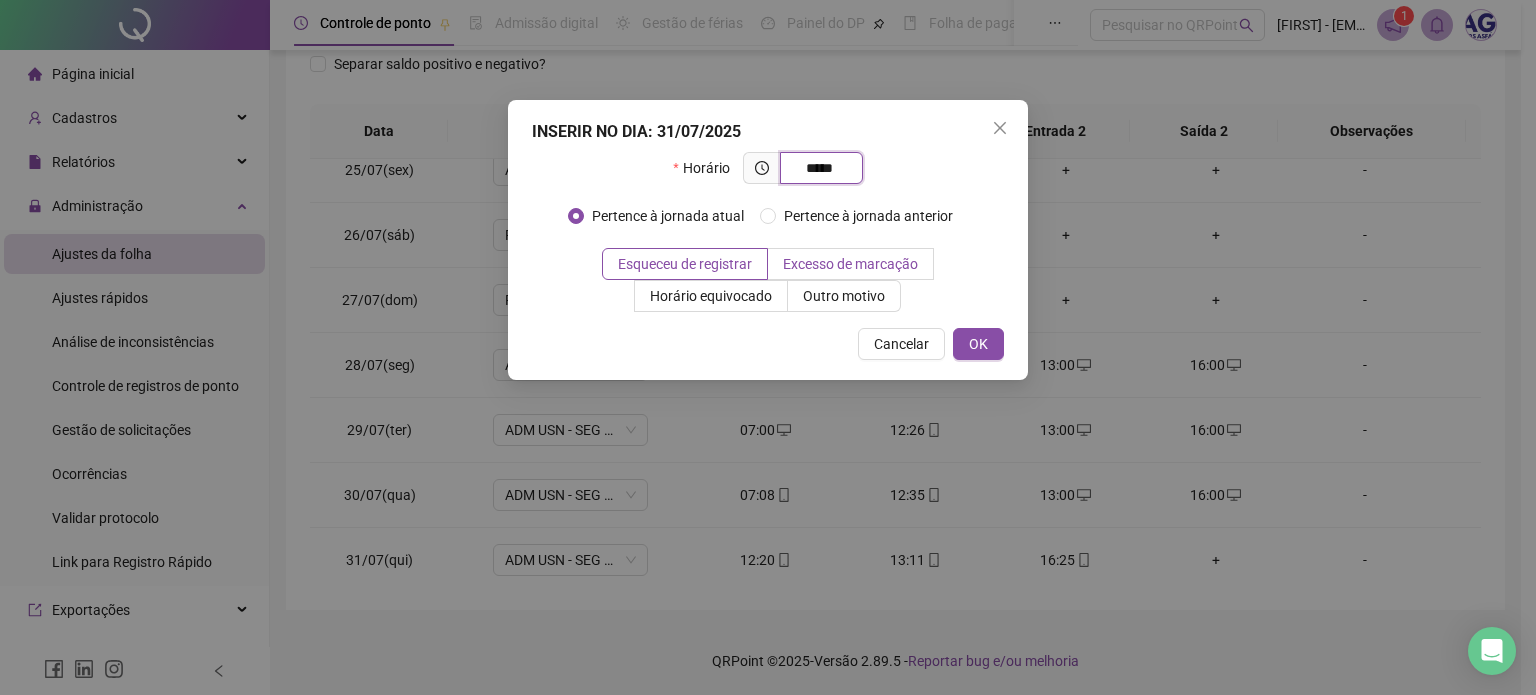type on "*****" 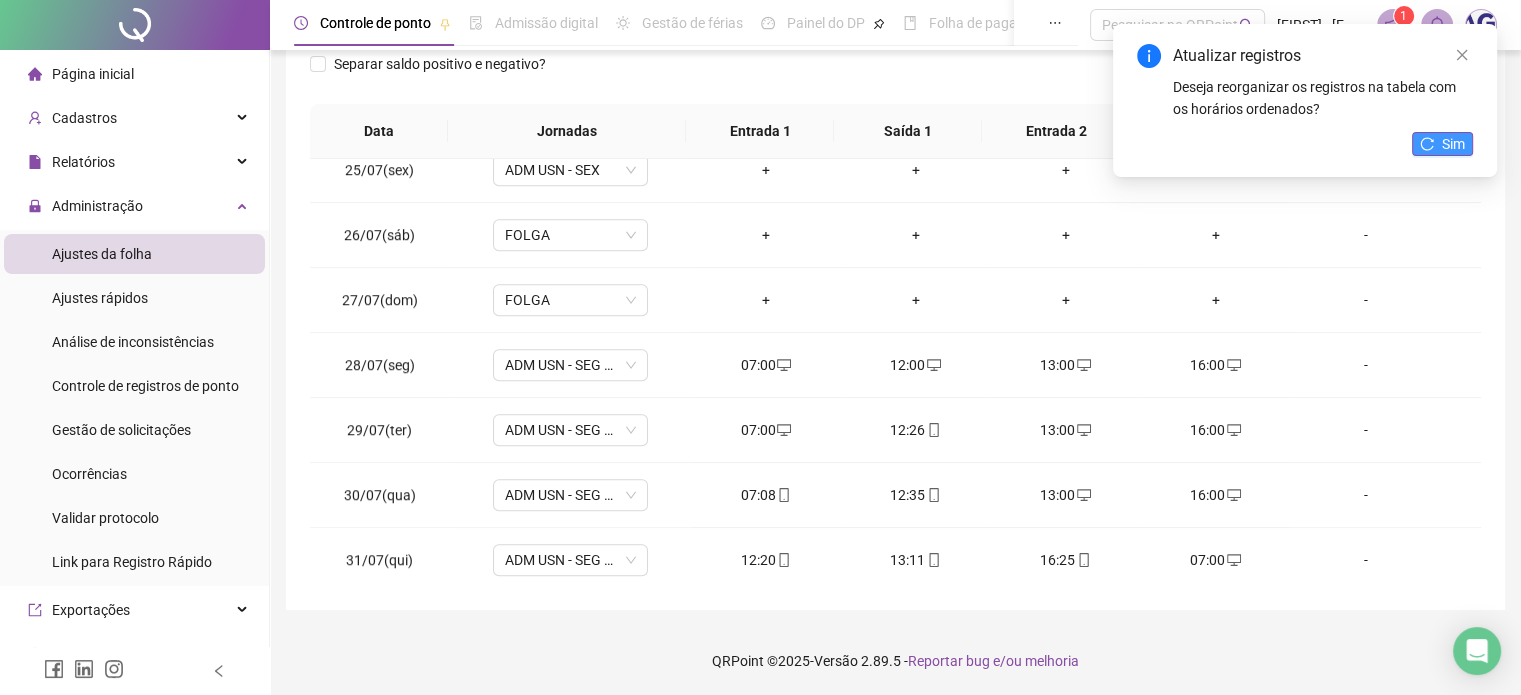 click on "Sim" at bounding box center (1442, 144) 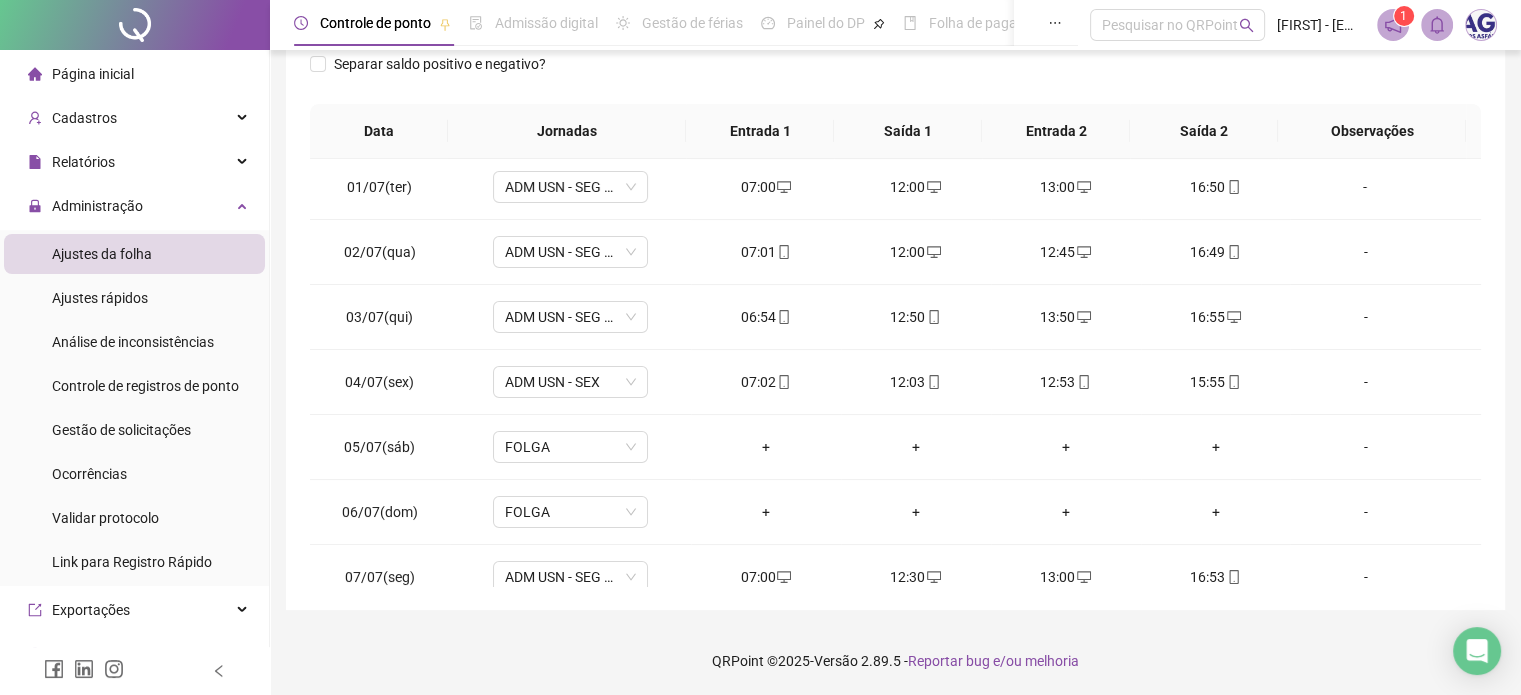 scroll, scrollTop: 0, scrollLeft: 0, axis: both 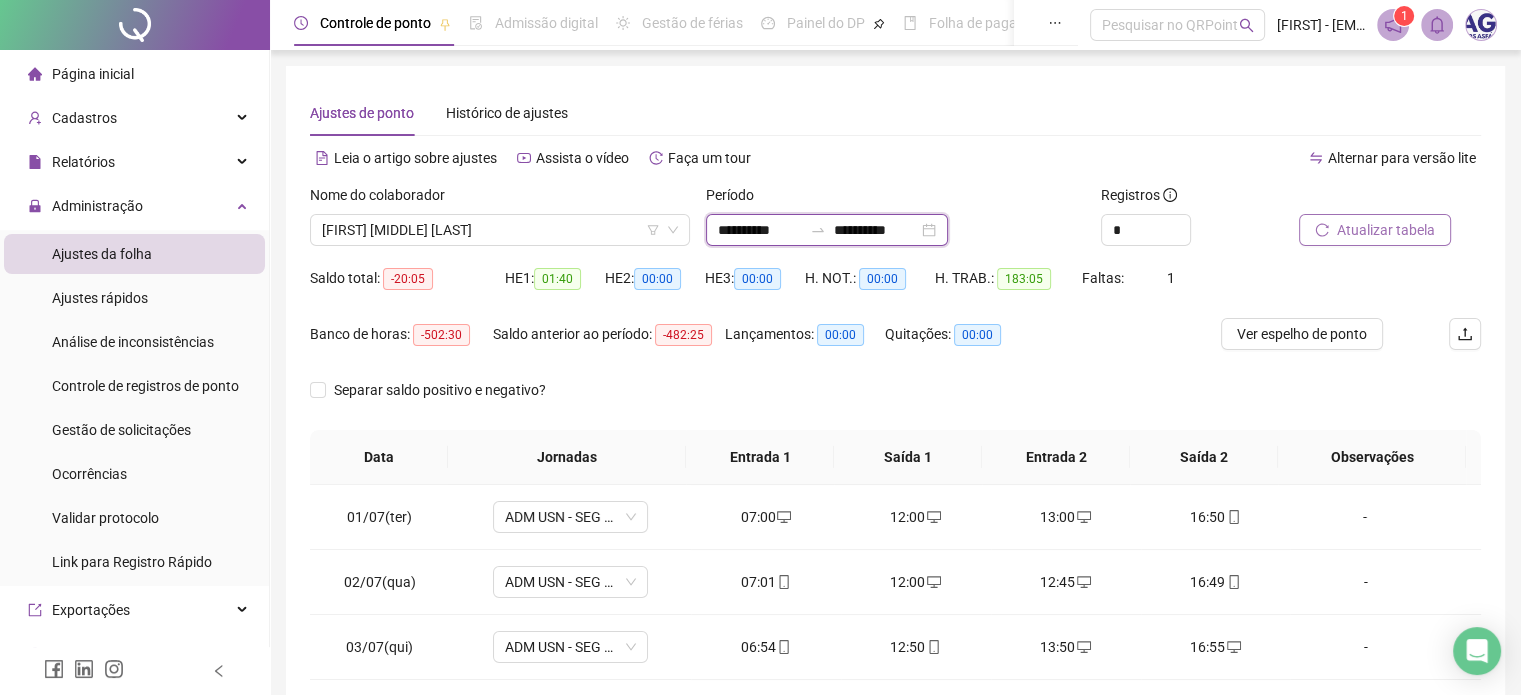click on "**********" at bounding box center [760, 230] 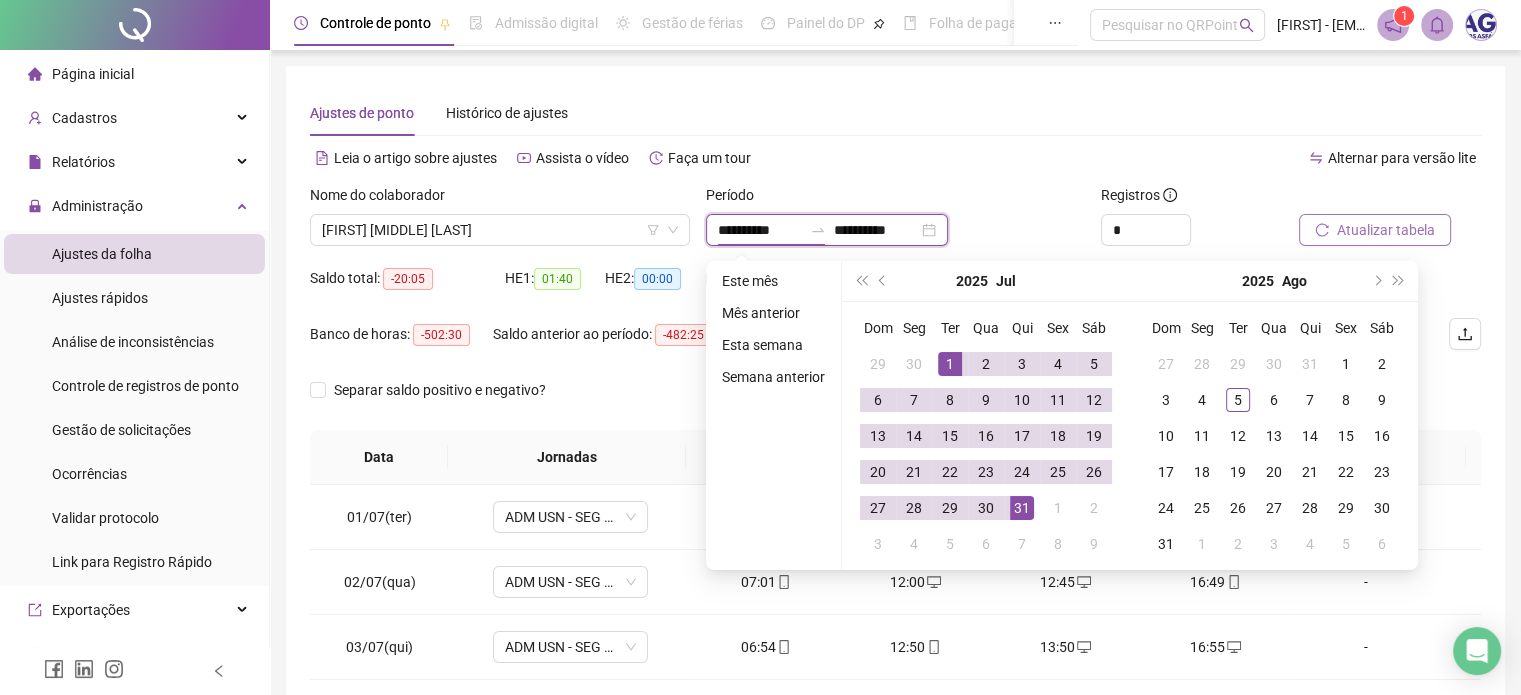 type on "**********" 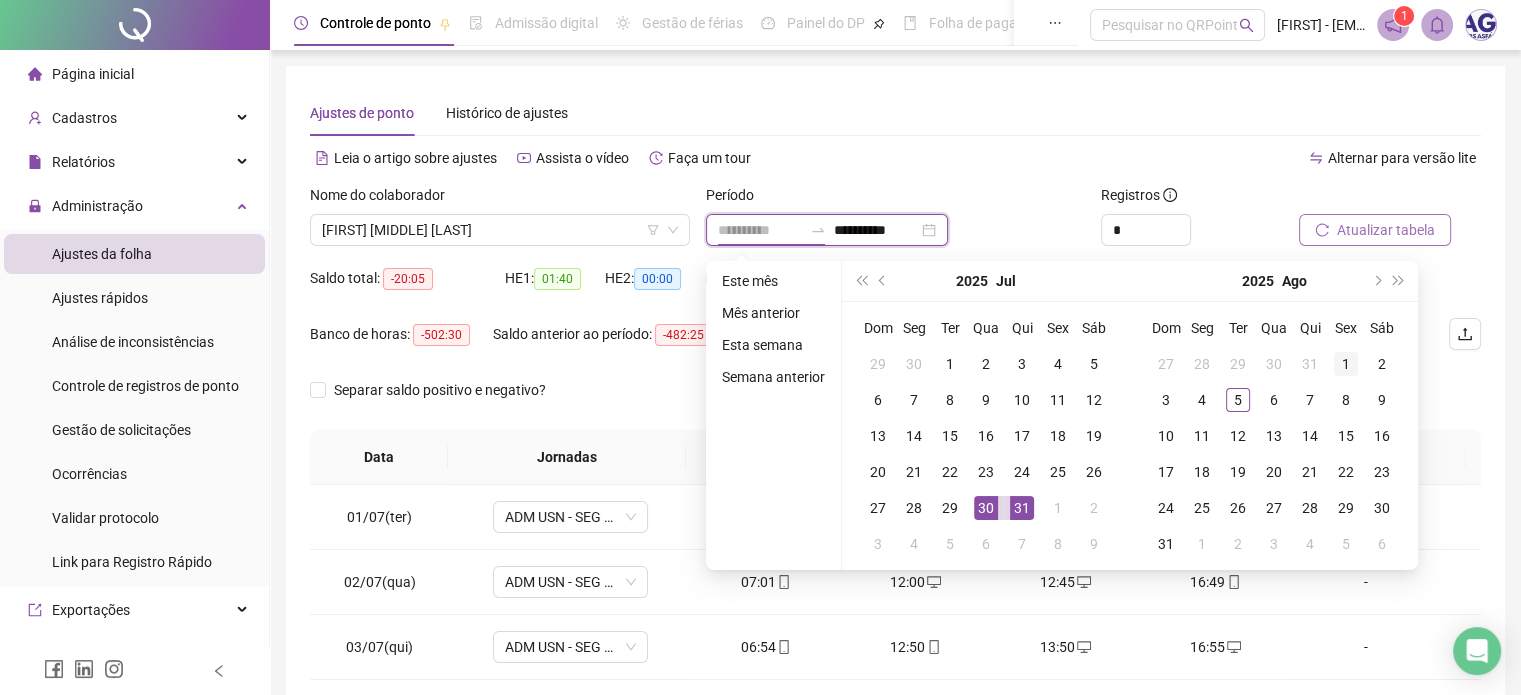 type on "**********" 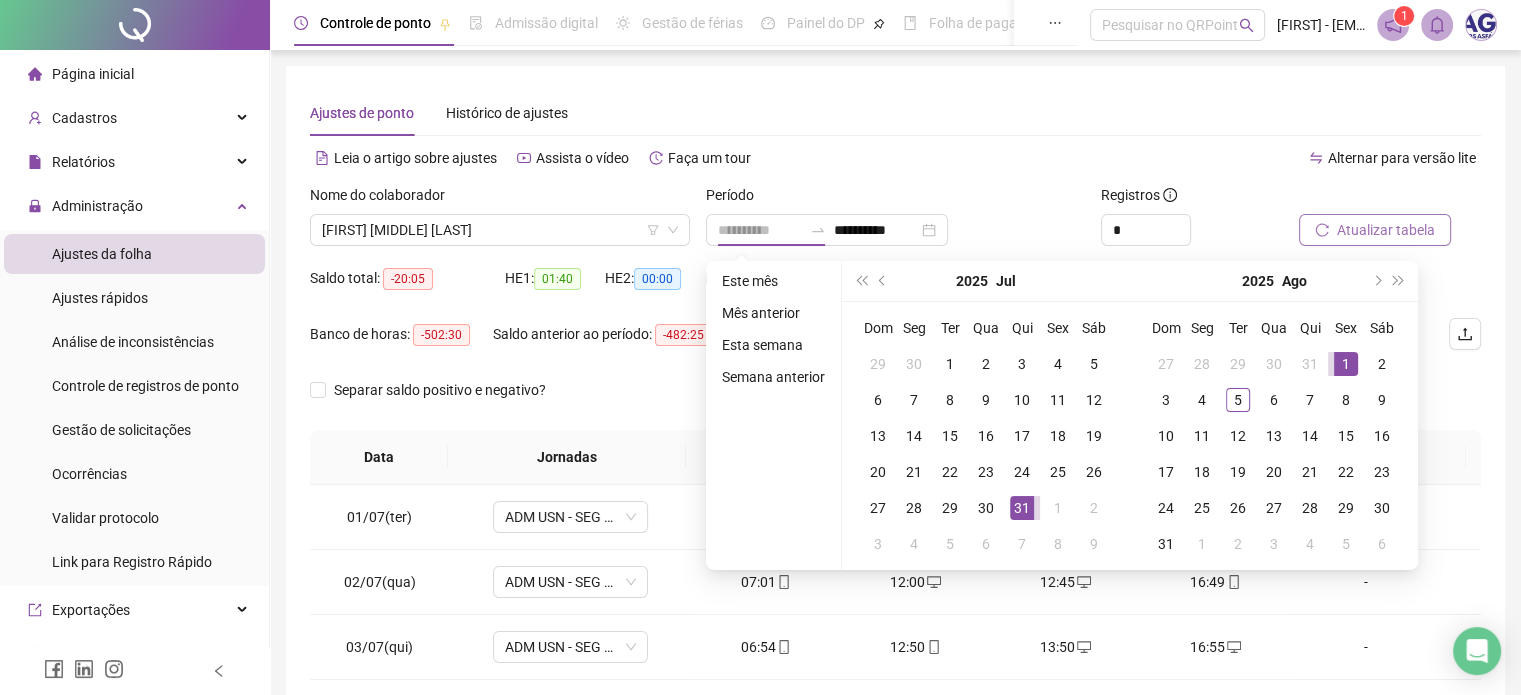 click on "1" at bounding box center [1346, 364] 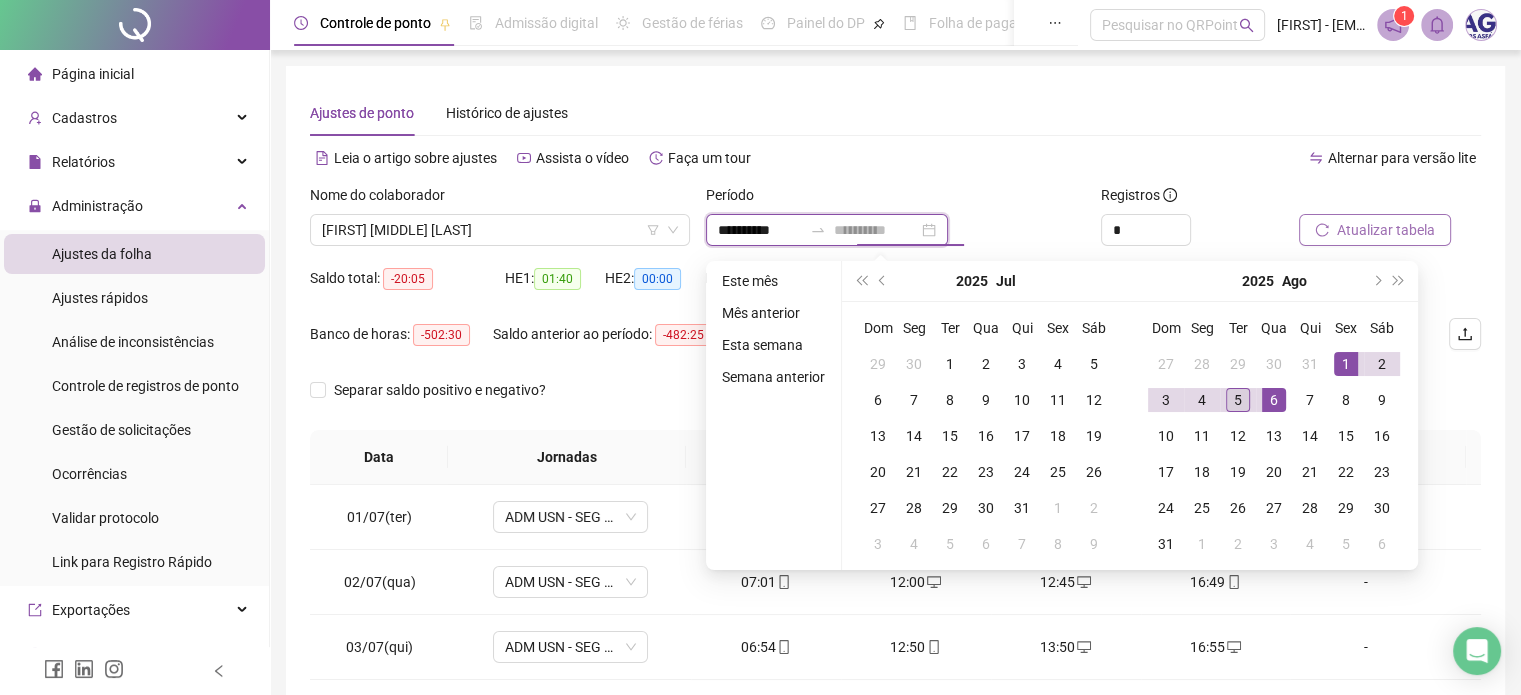 type on "**********" 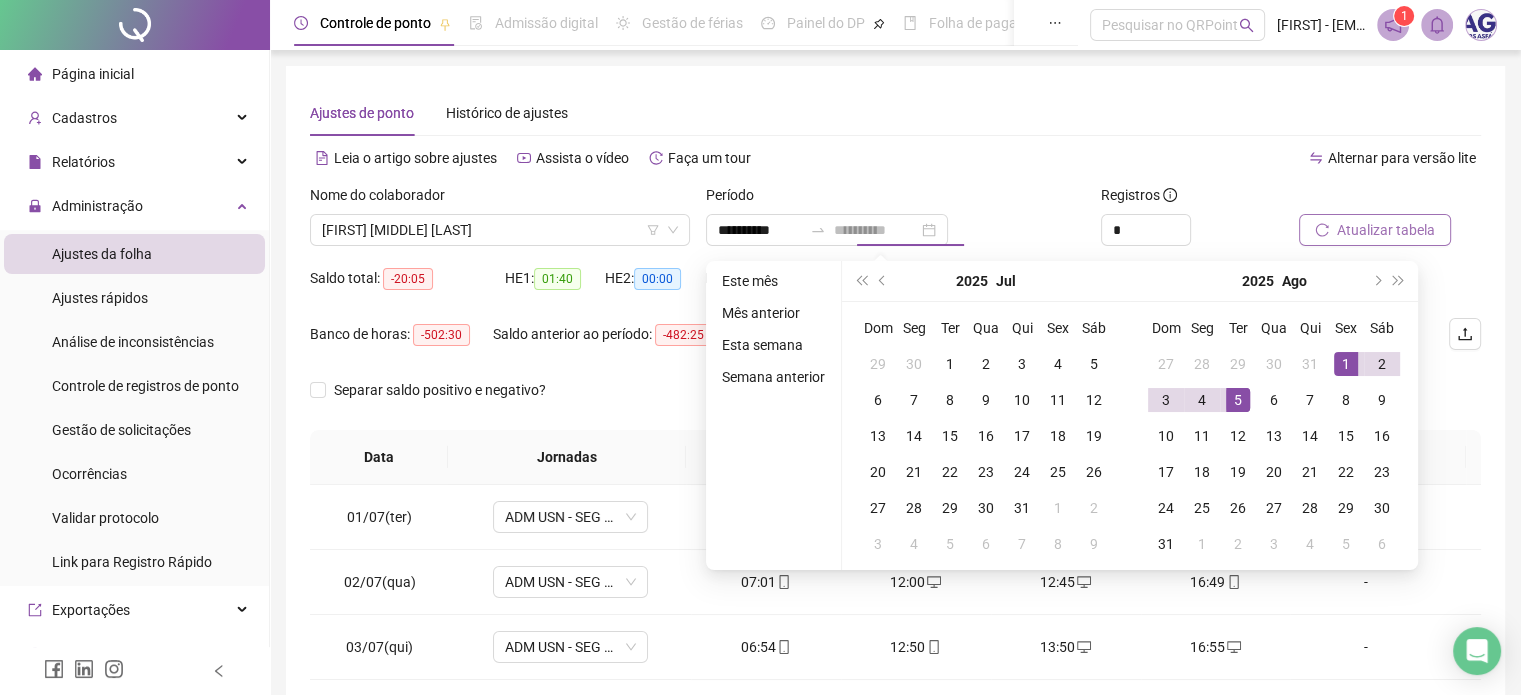 click on "5" at bounding box center [1238, 400] 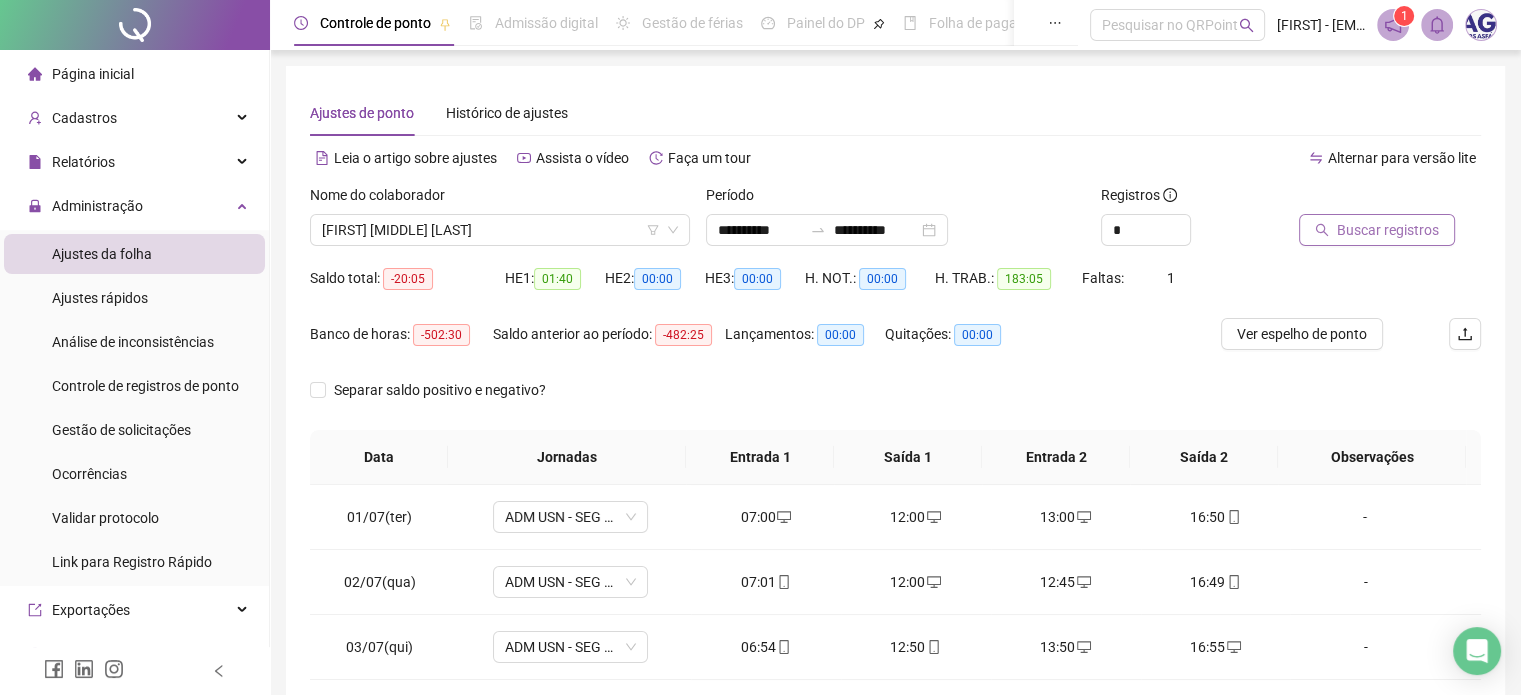 click on "Buscar registros" at bounding box center (1388, 230) 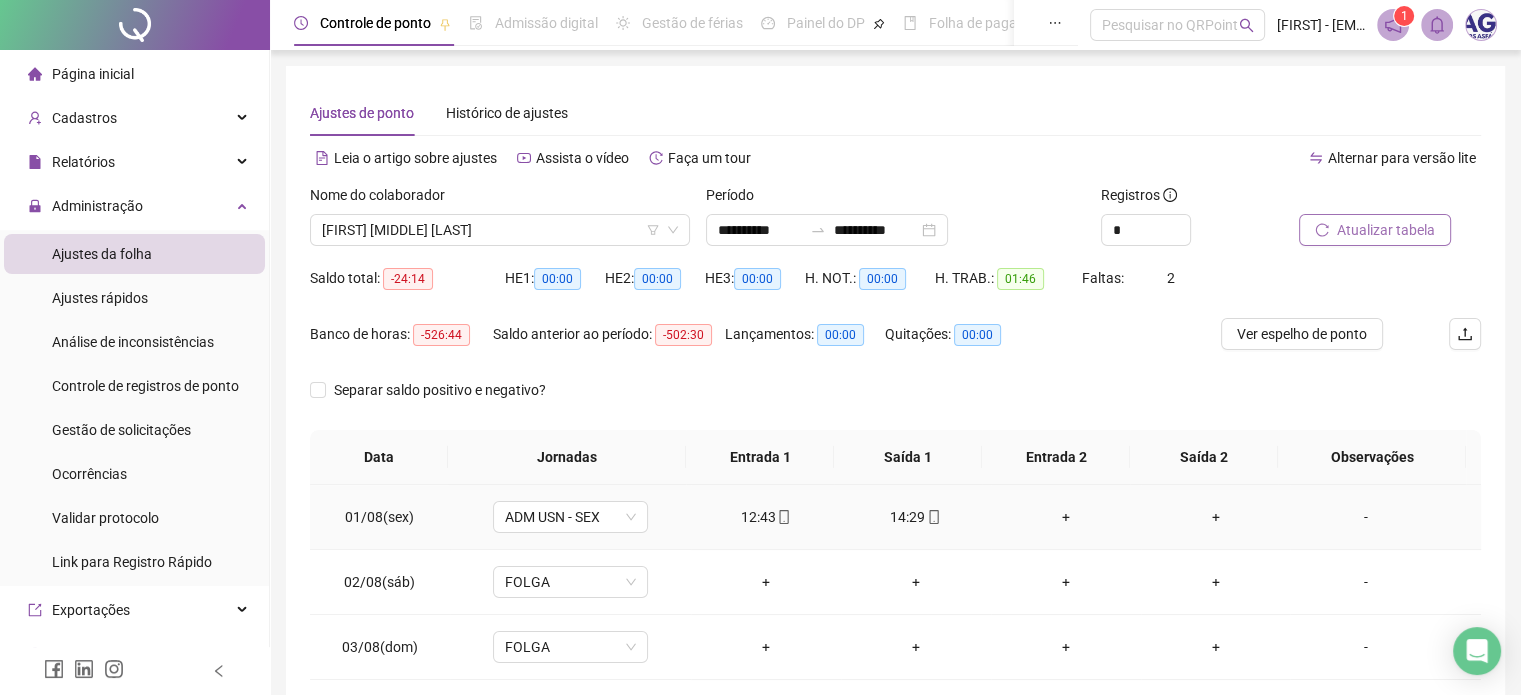 click on "+" at bounding box center [1066, 517] 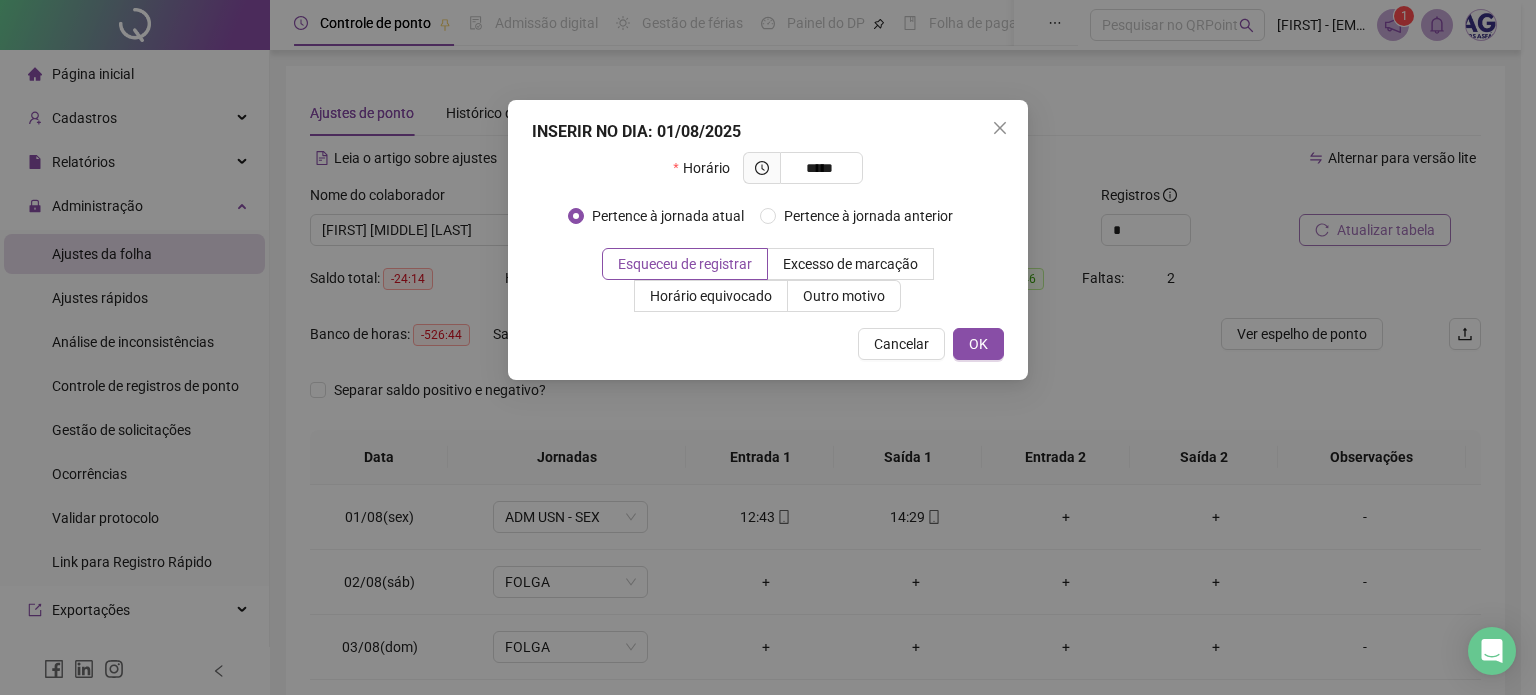 type on "*****" 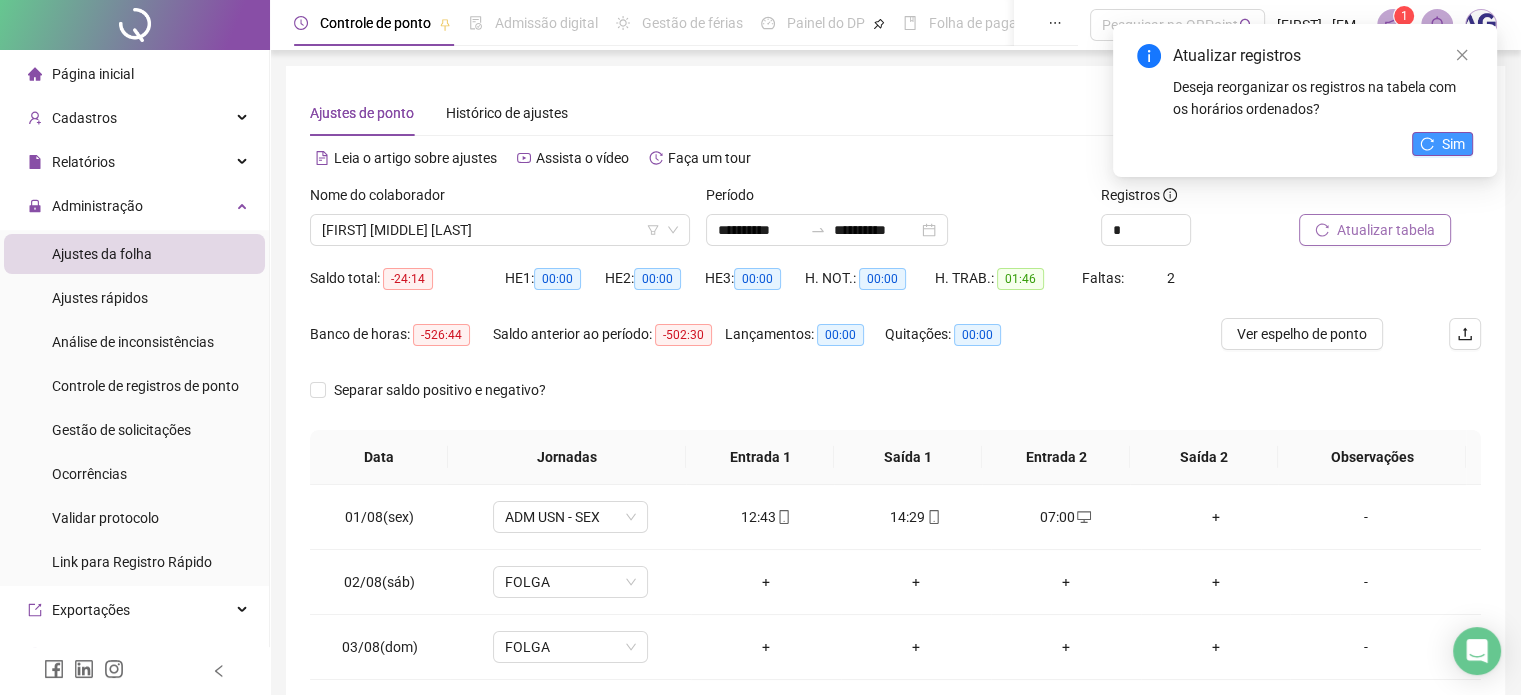 click 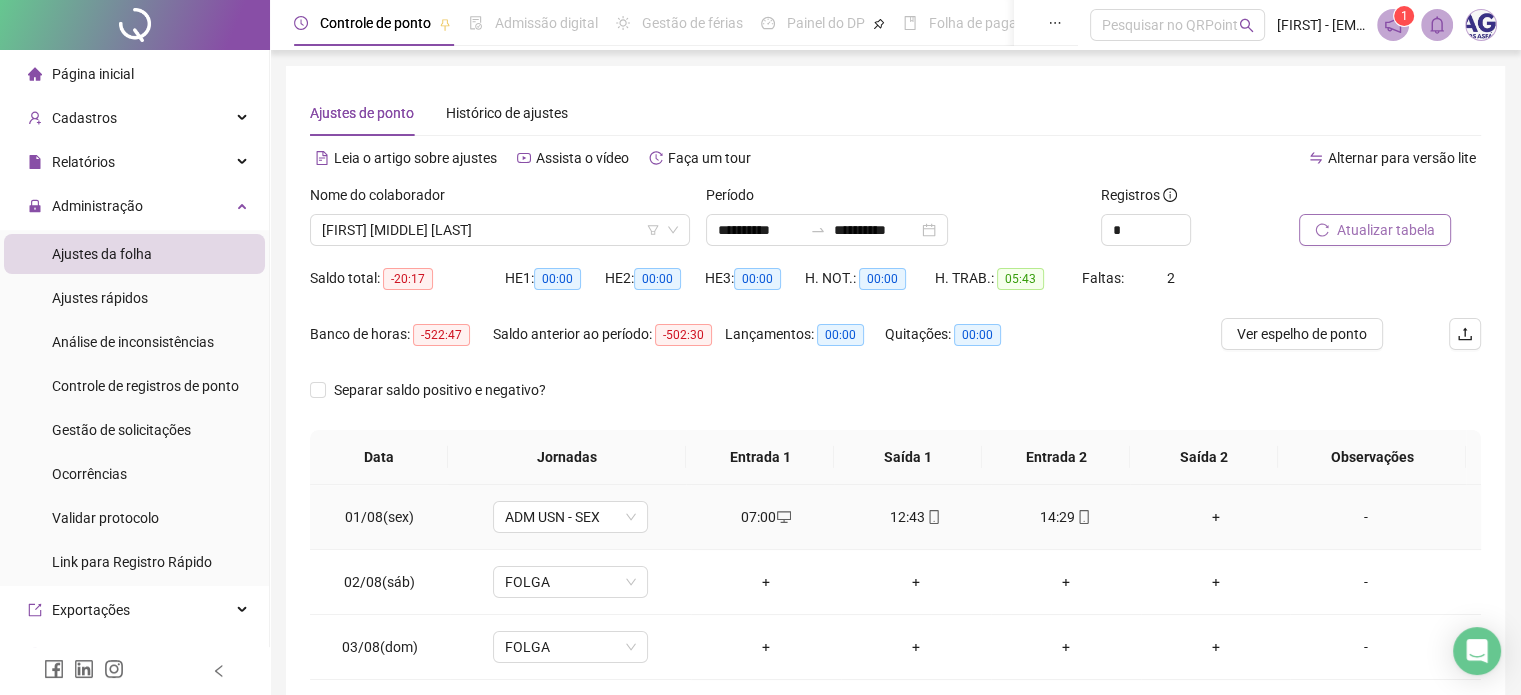 click on "+" at bounding box center [1216, 517] 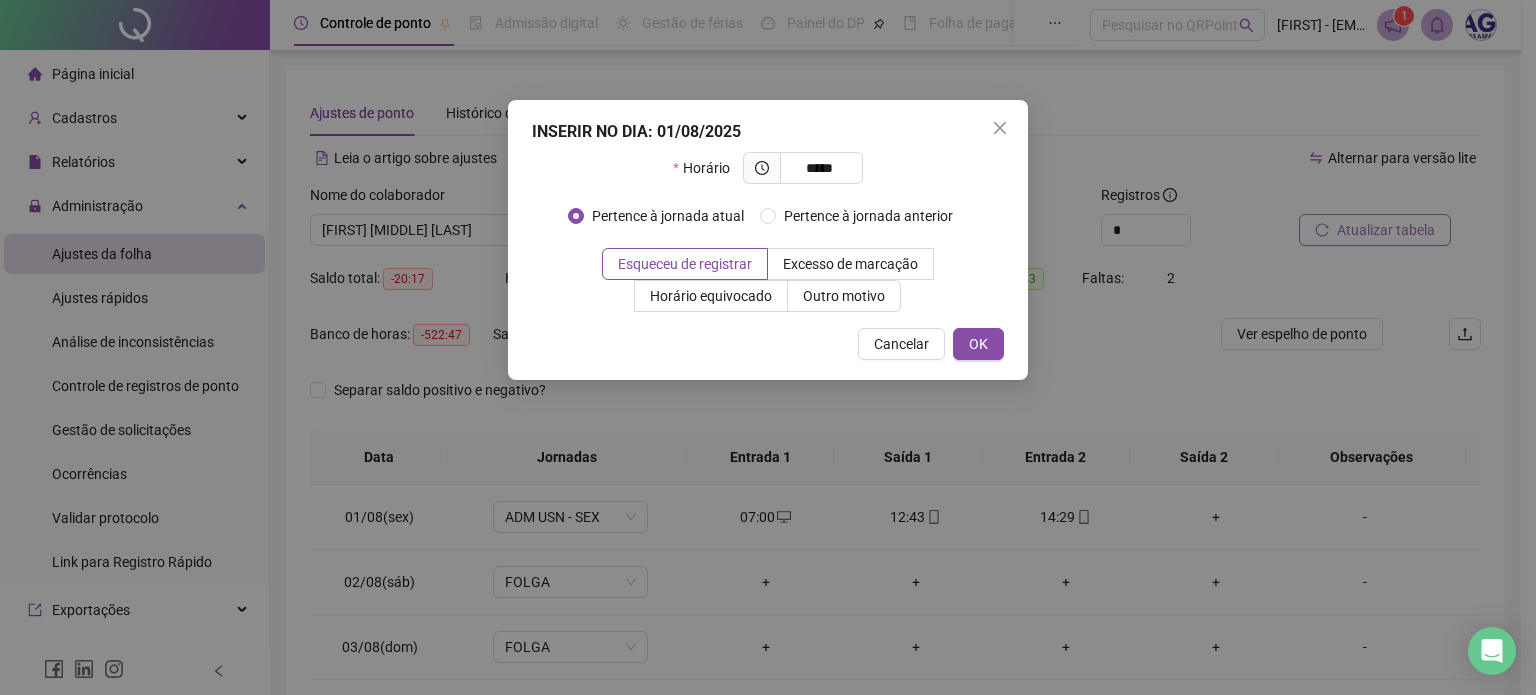 type on "*****" 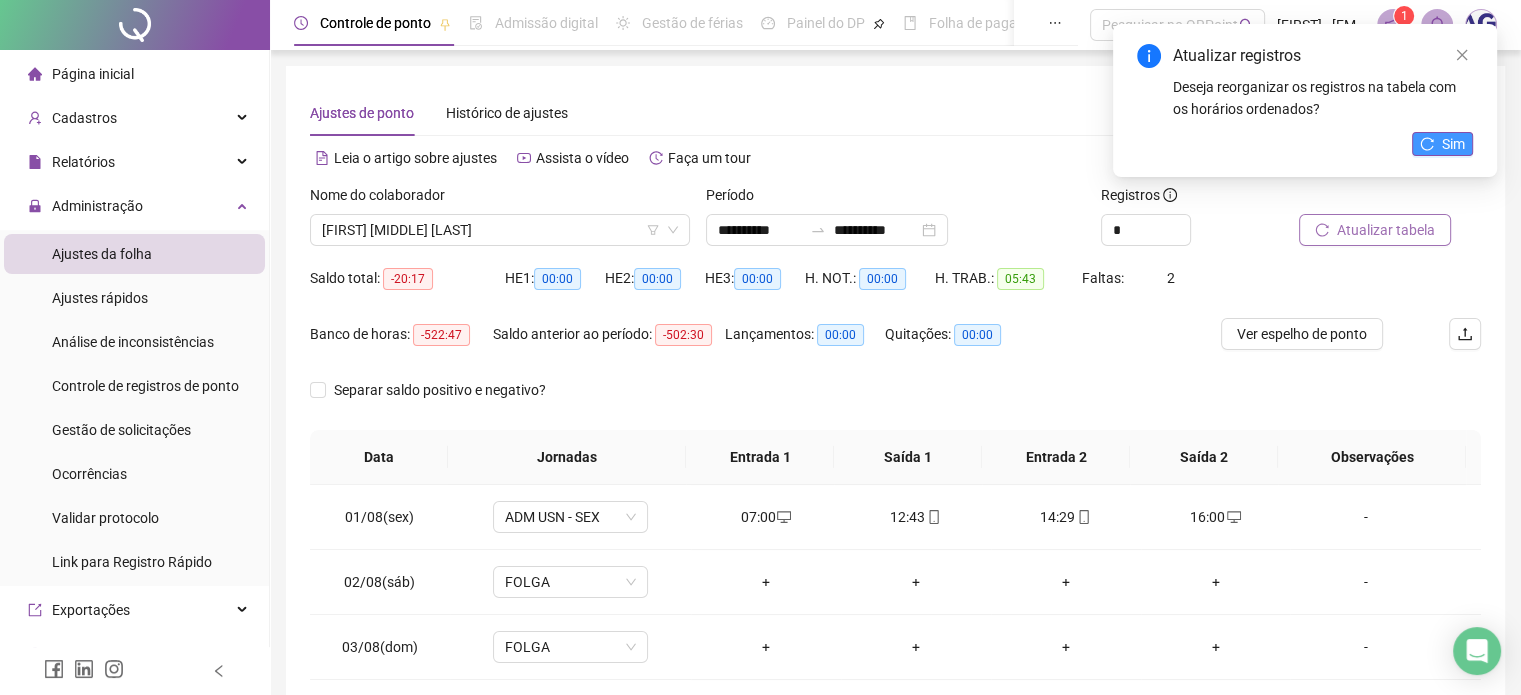 click 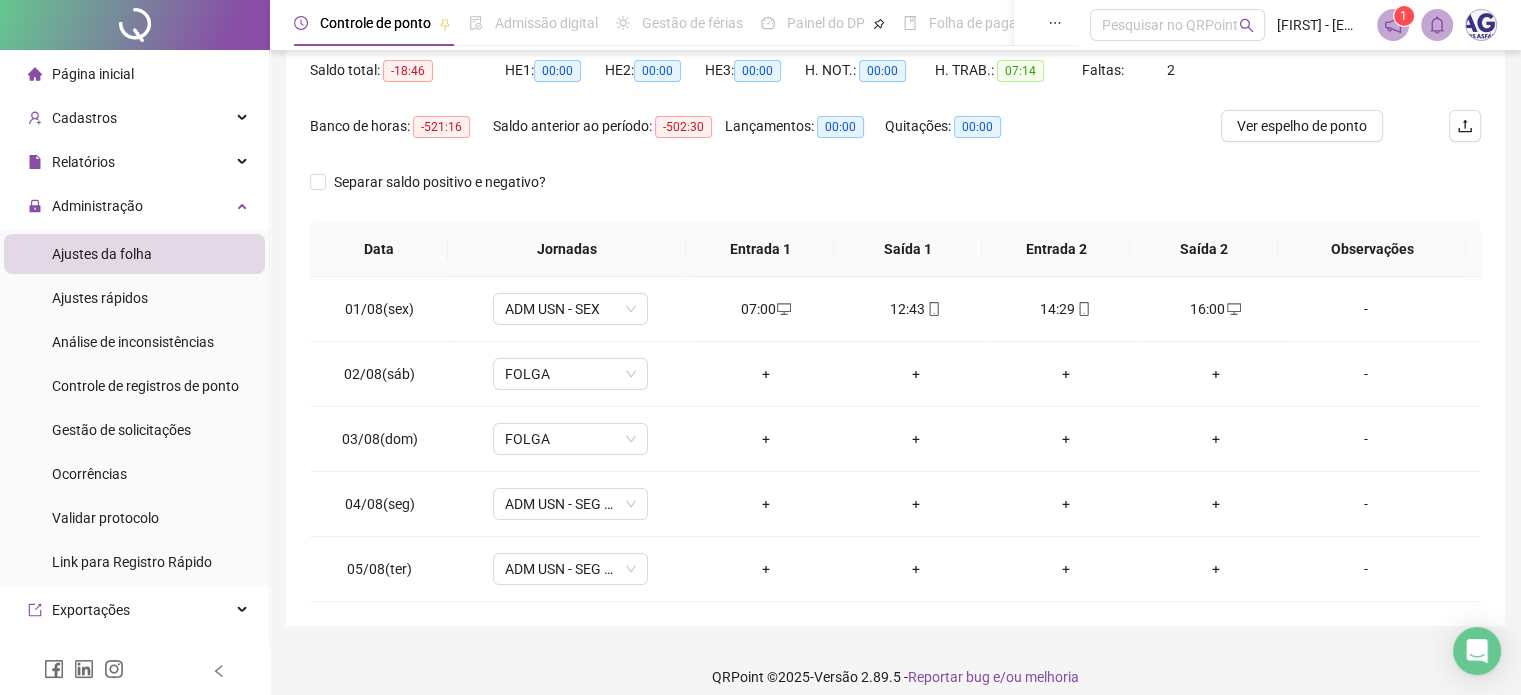 scroll, scrollTop: 224, scrollLeft: 0, axis: vertical 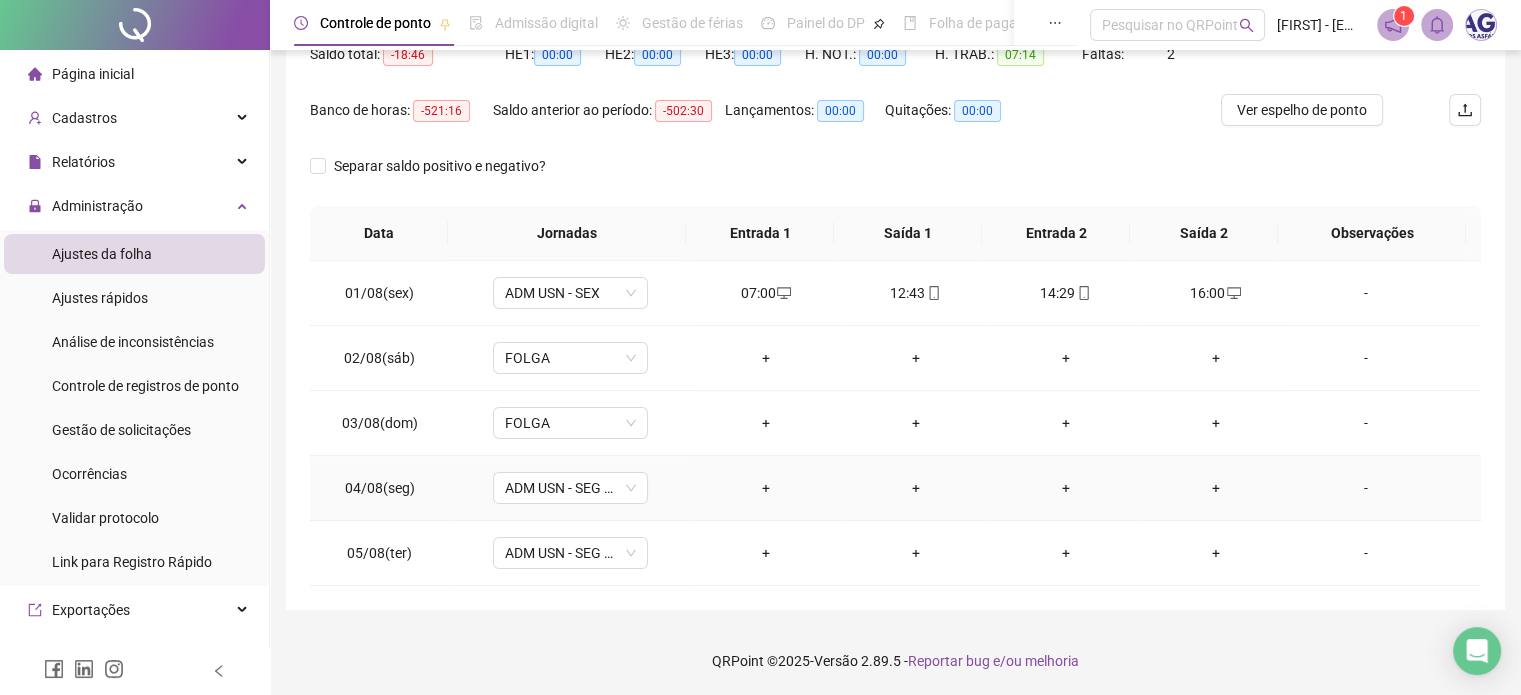 click on "+" at bounding box center [766, 488] 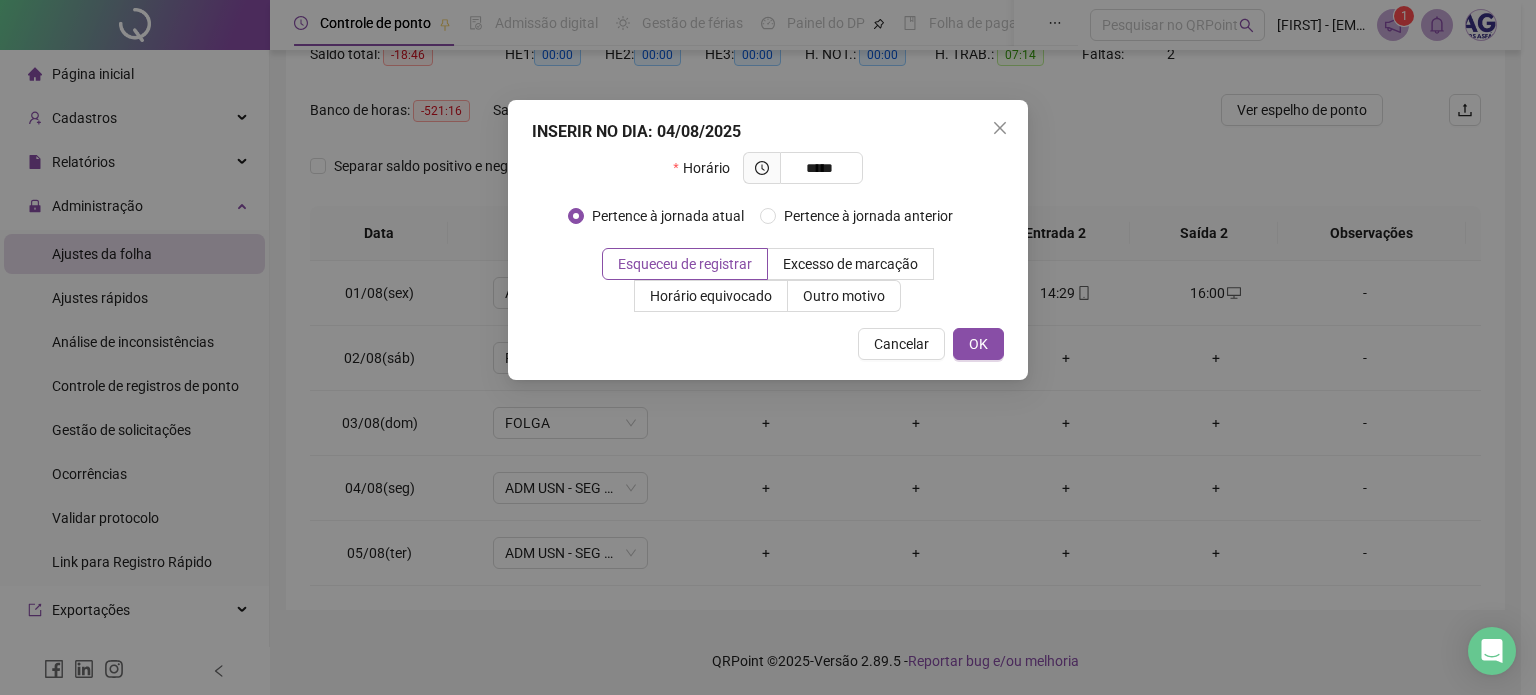 type on "*****" 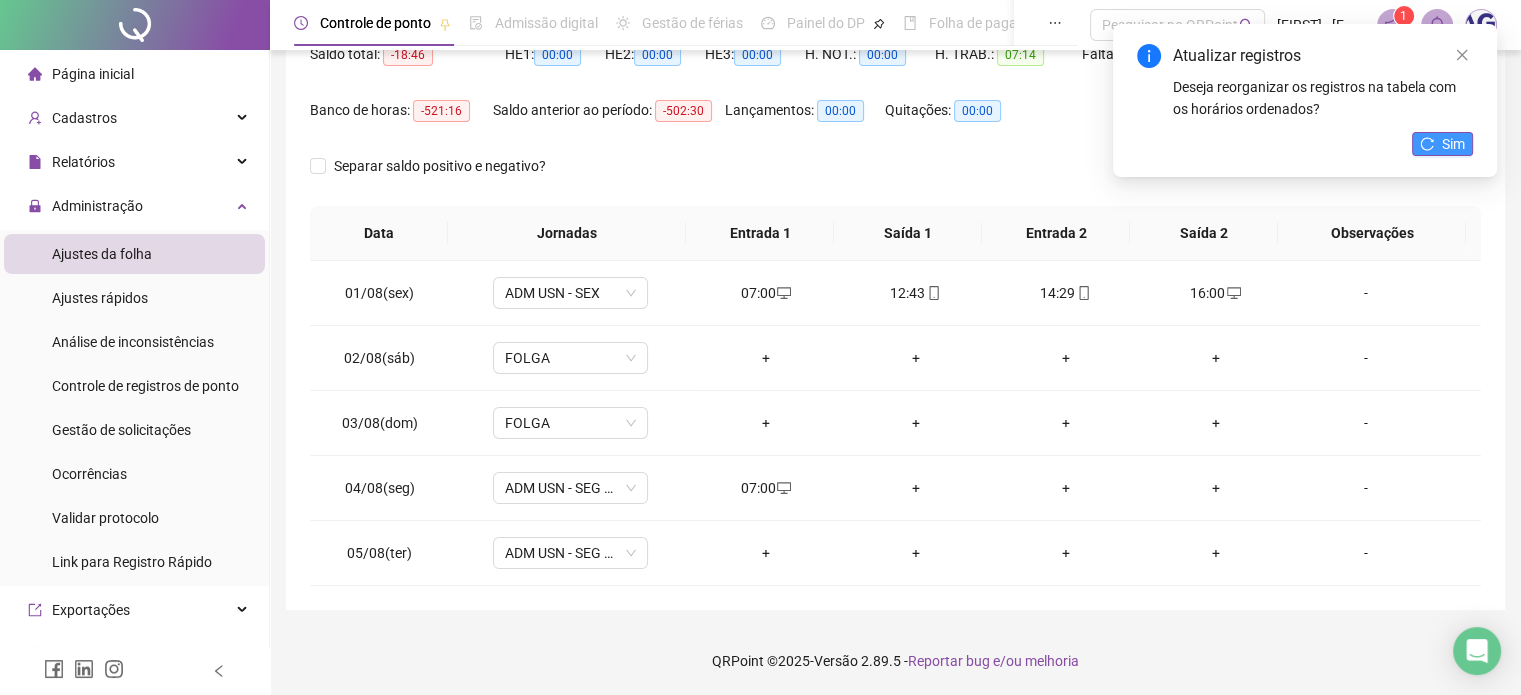 click on "Sim" at bounding box center (1453, 144) 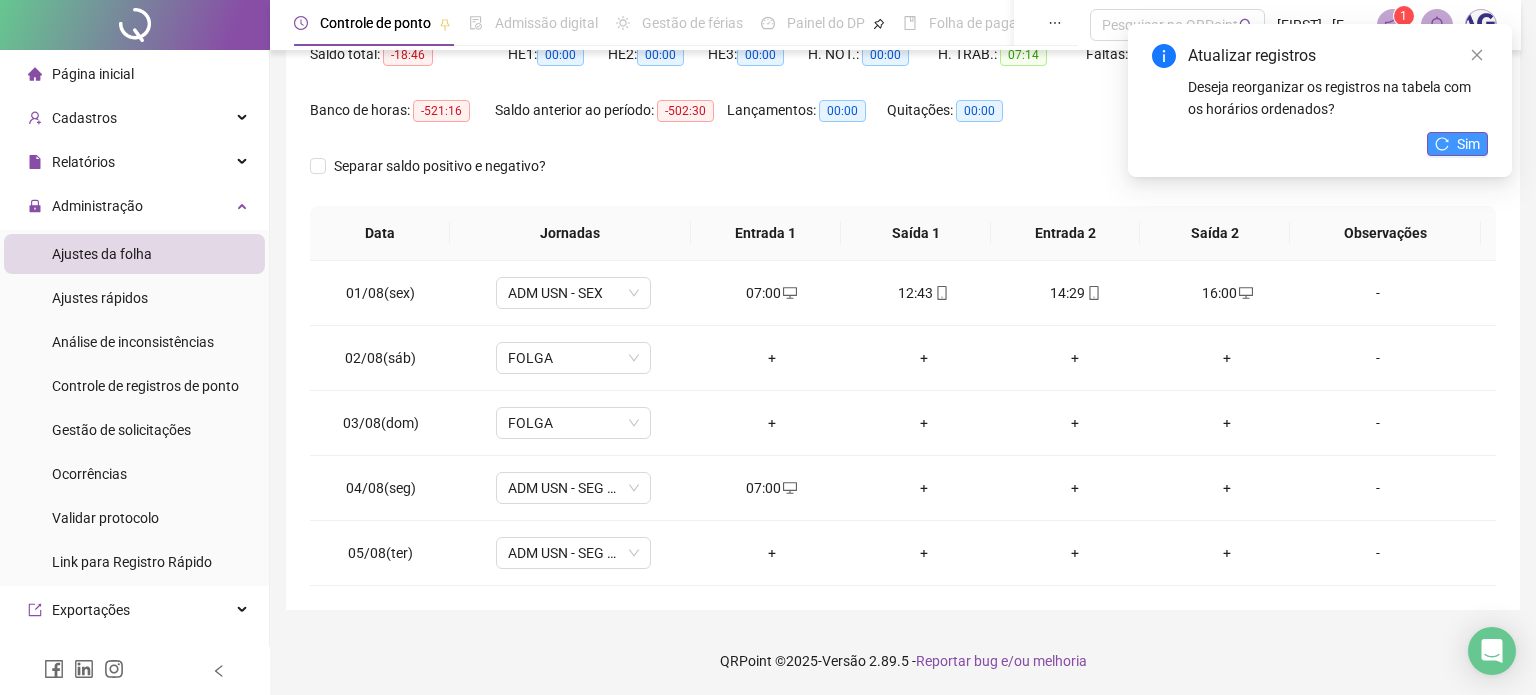 click on "Sim" at bounding box center [1468, 144] 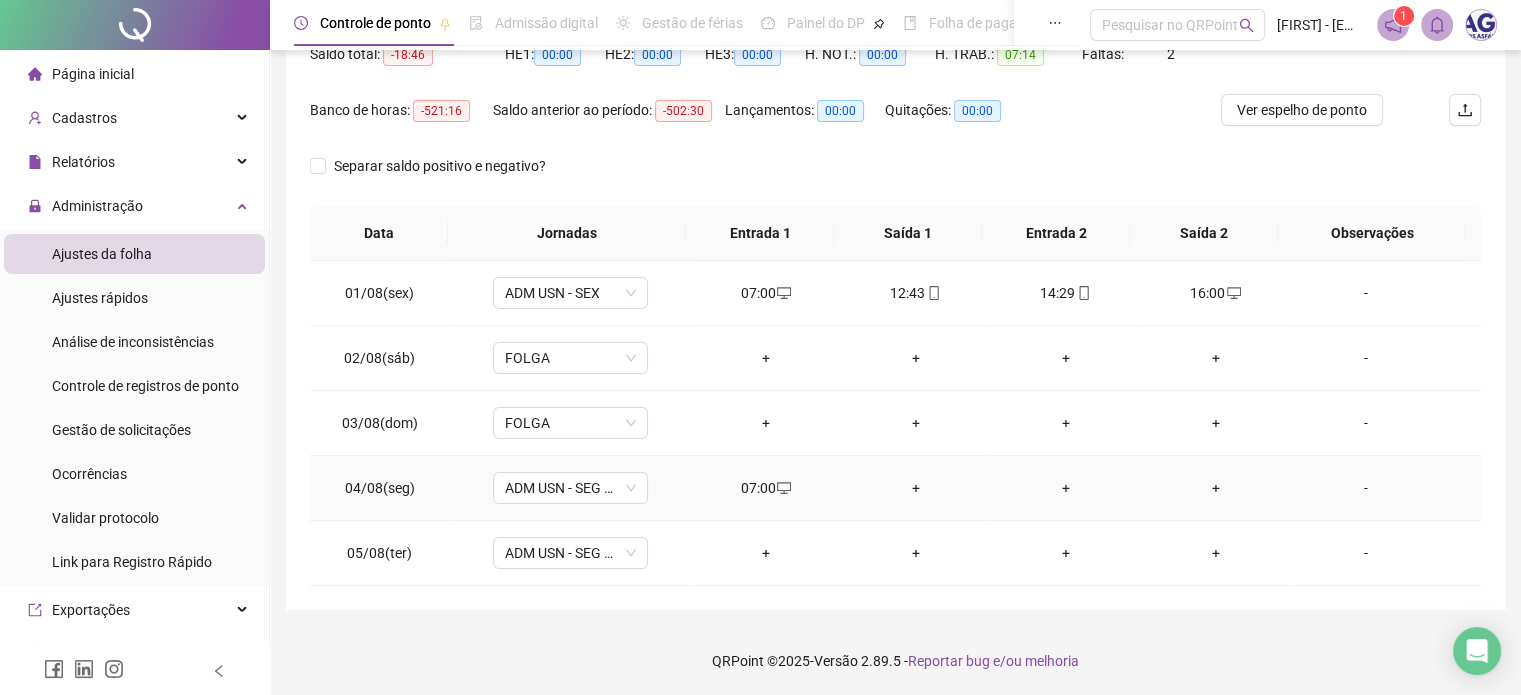 click on "+" at bounding box center (916, 488) 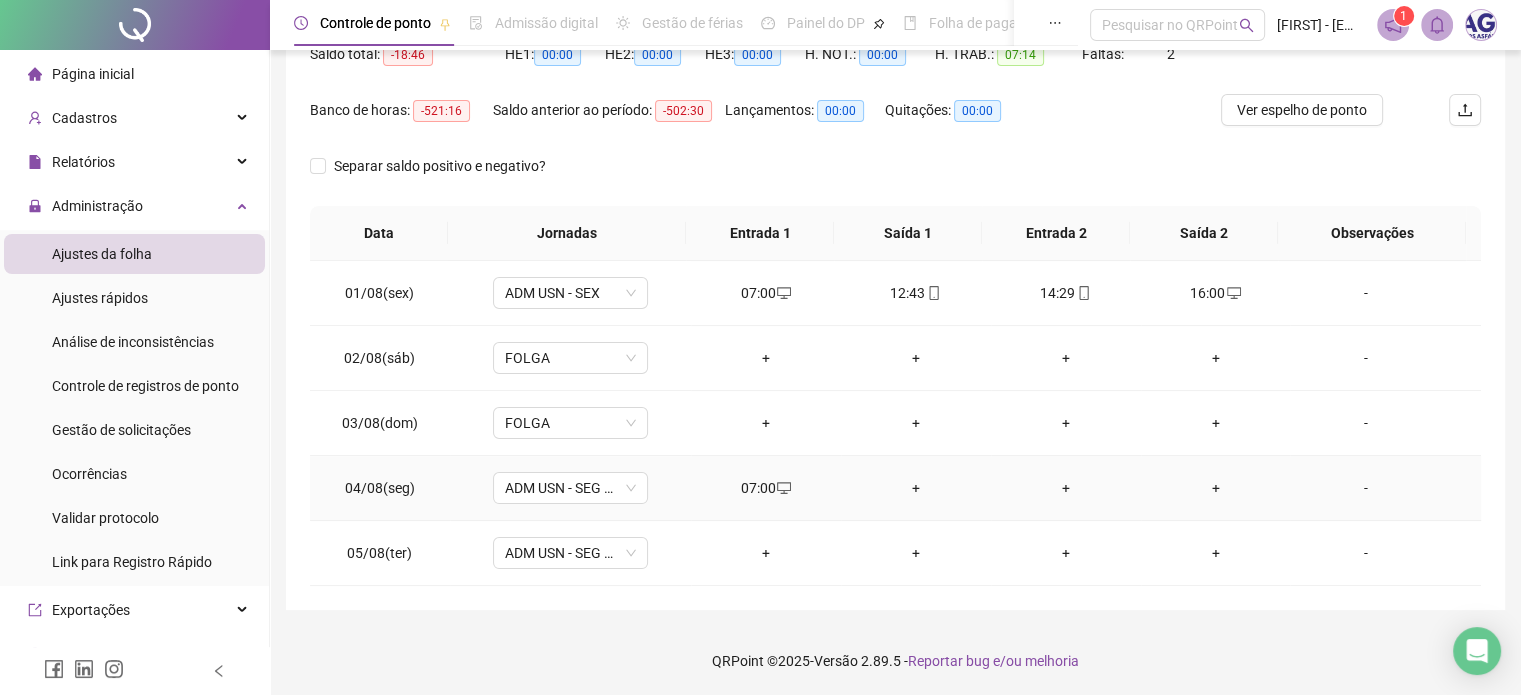 click on "+" at bounding box center (916, 488) 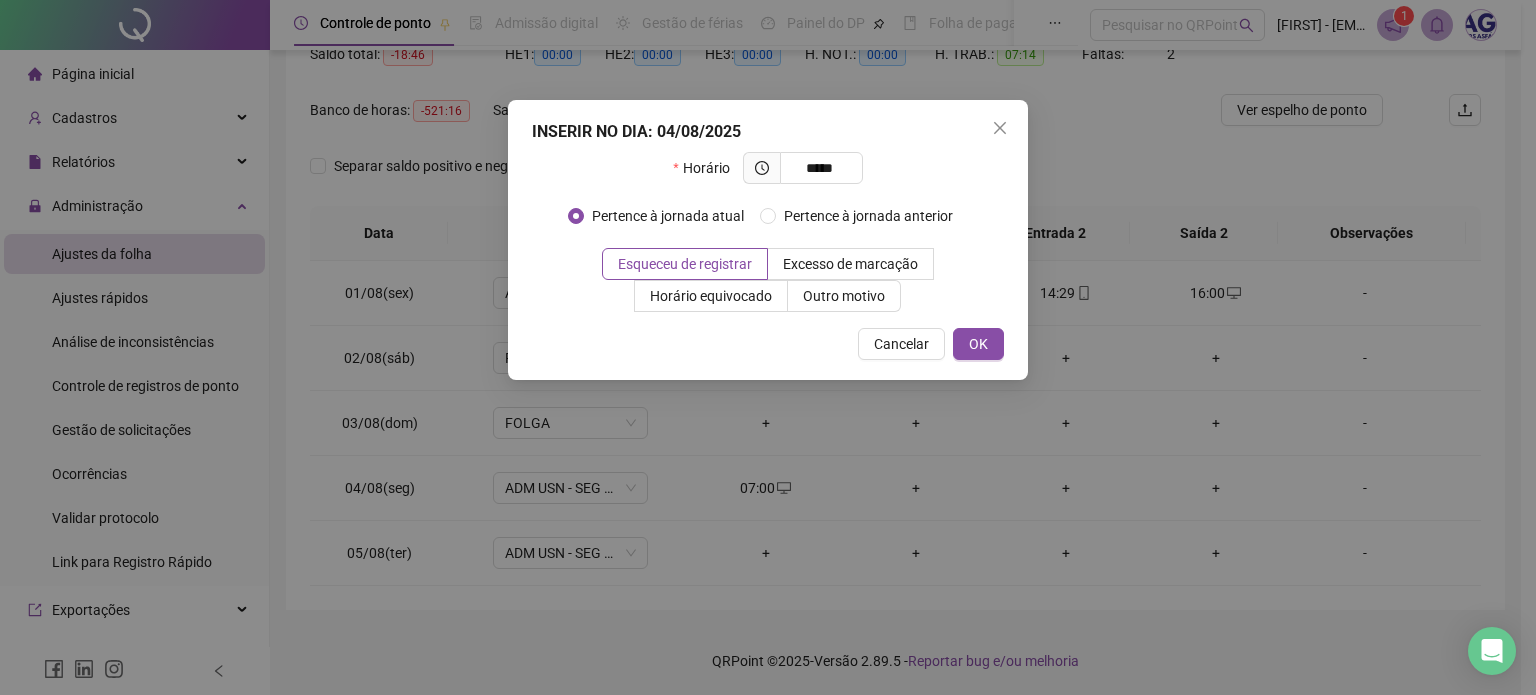 type on "*****" 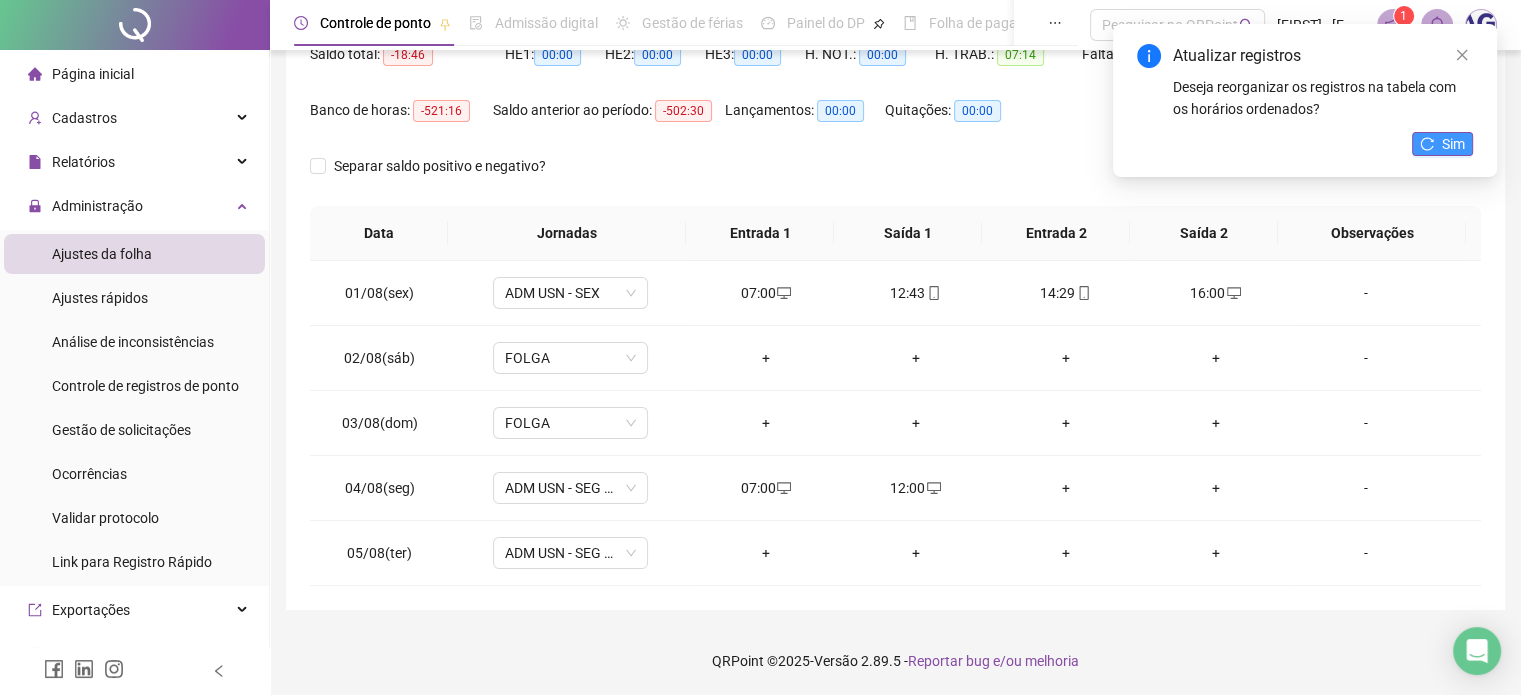 click on "Sim" at bounding box center [1442, 144] 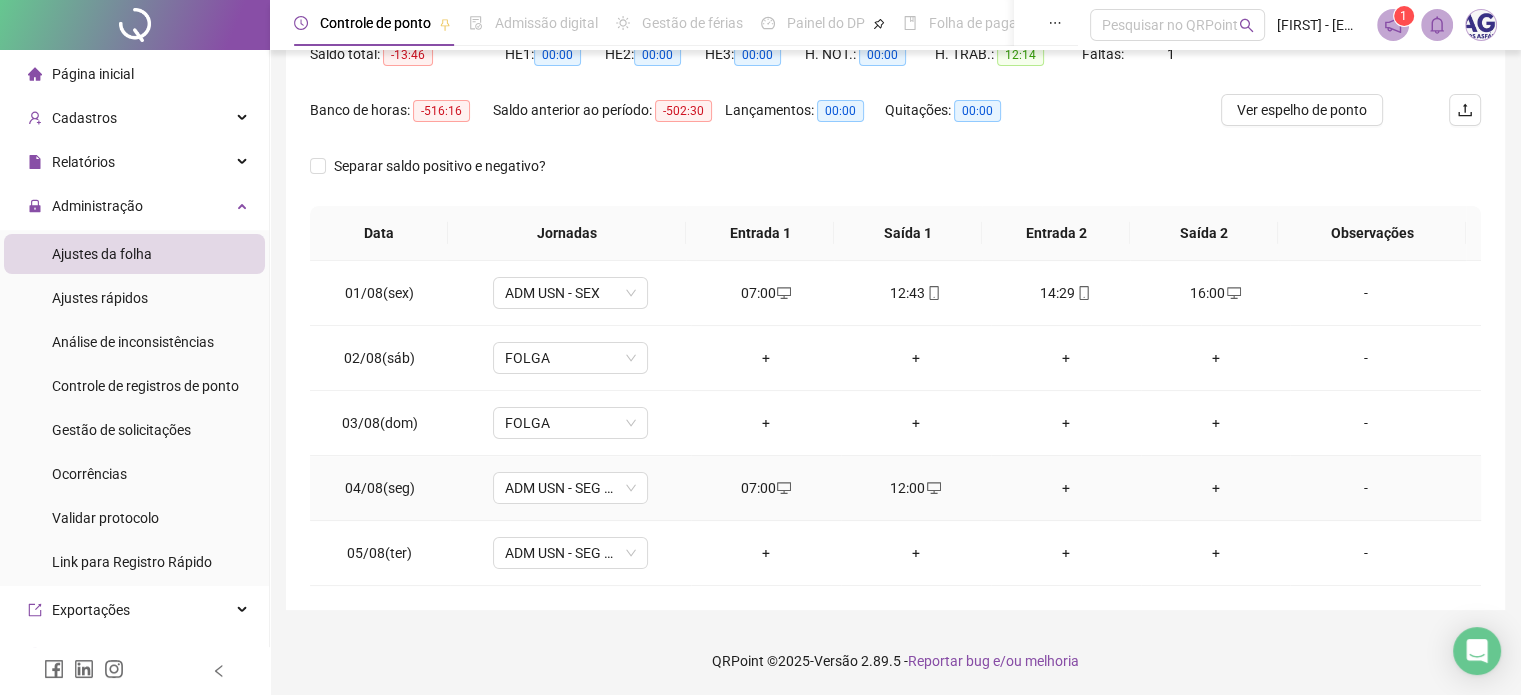 click on "+" at bounding box center [1066, 488] 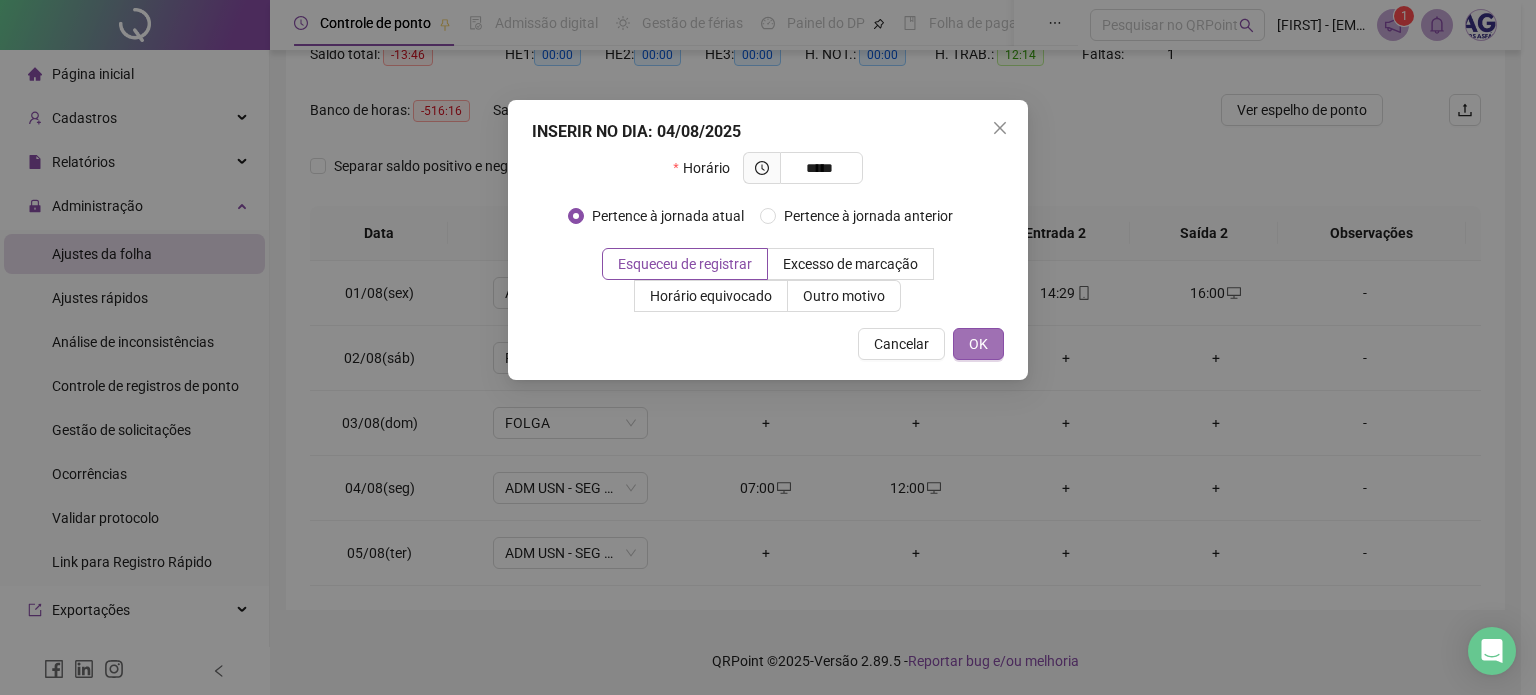 type on "*****" 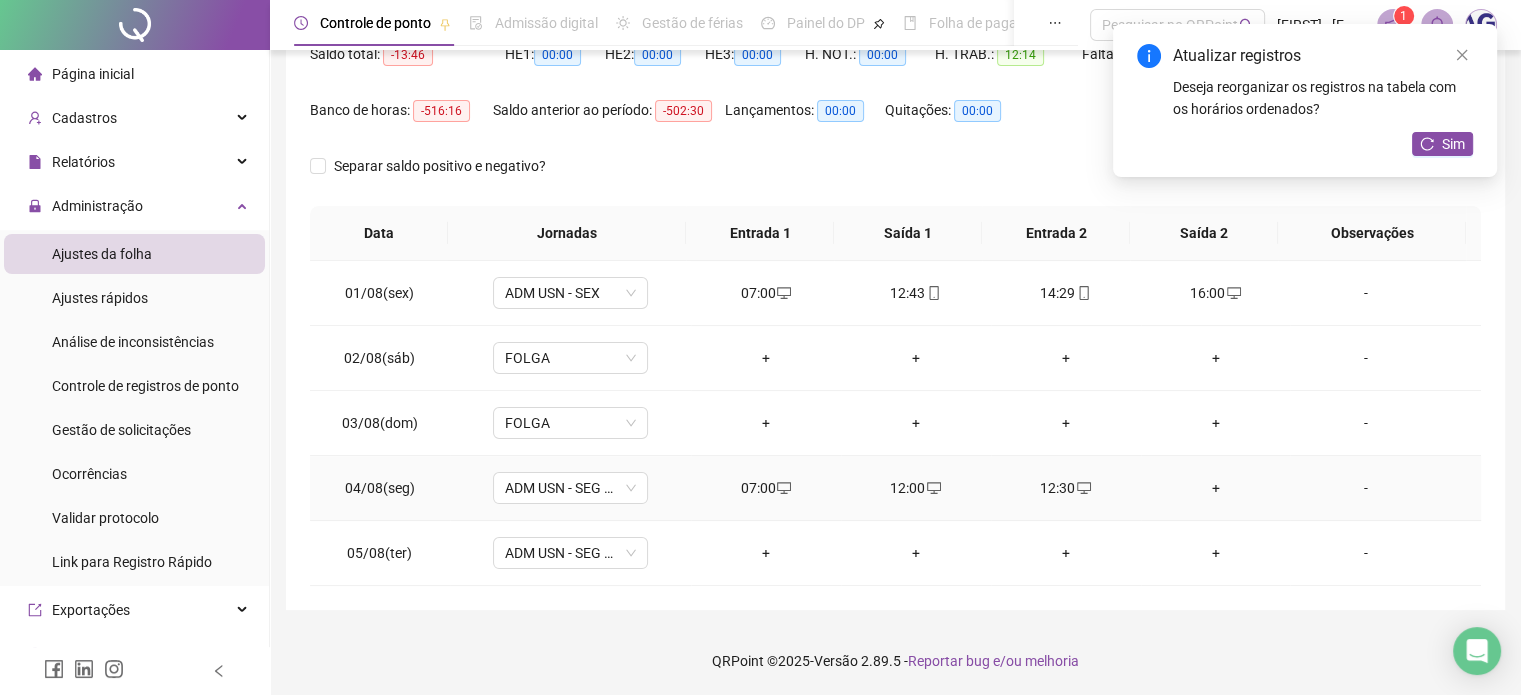 click on "+" at bounding box center (1216, 488) 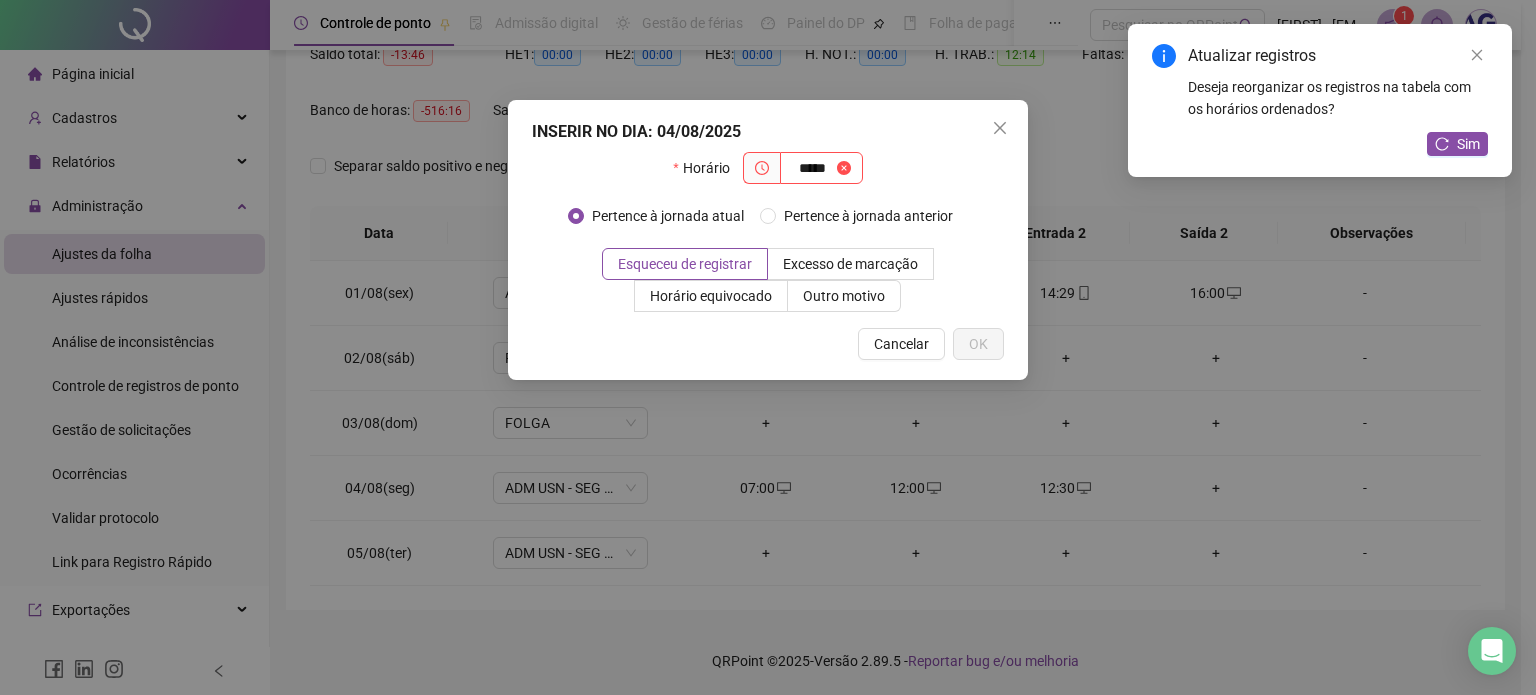 type on "*****" 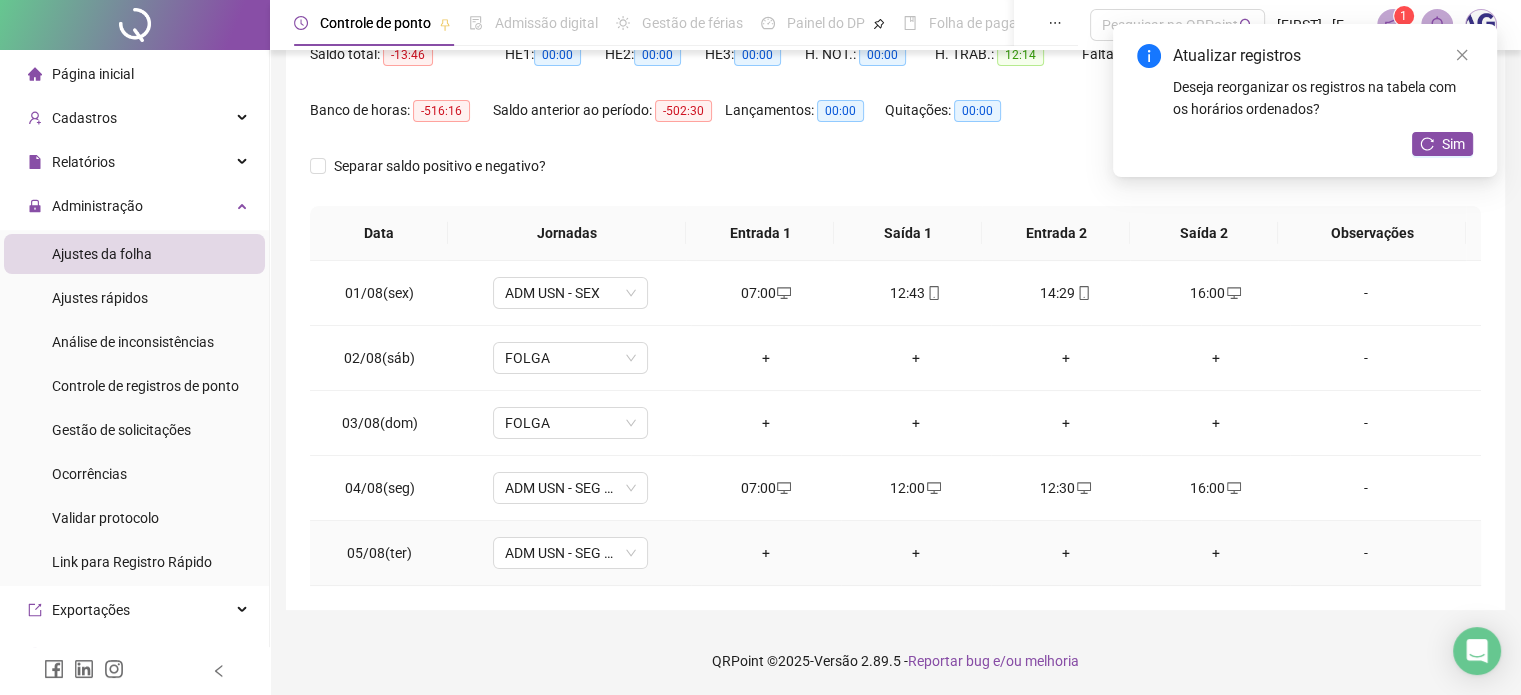 click on "+" at bounding box center (766, 553) 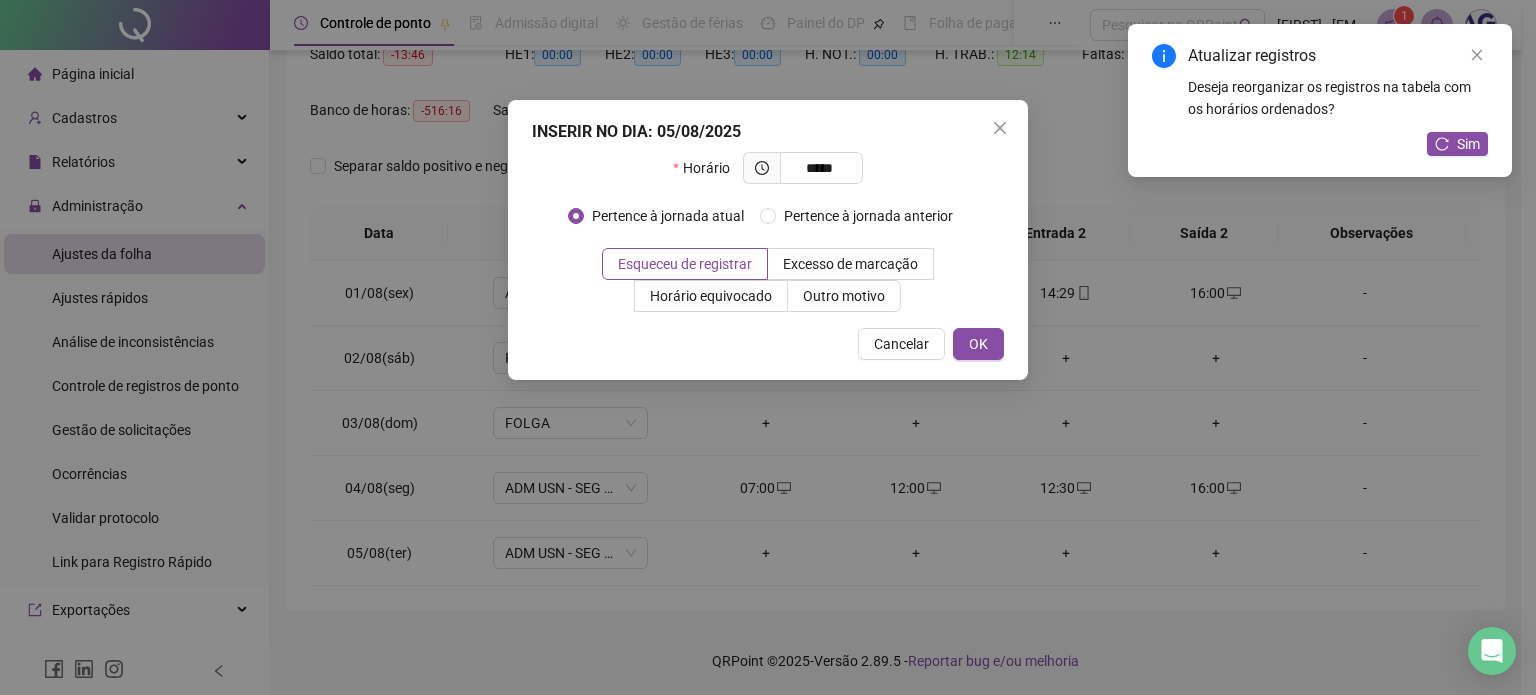 type on "*****" 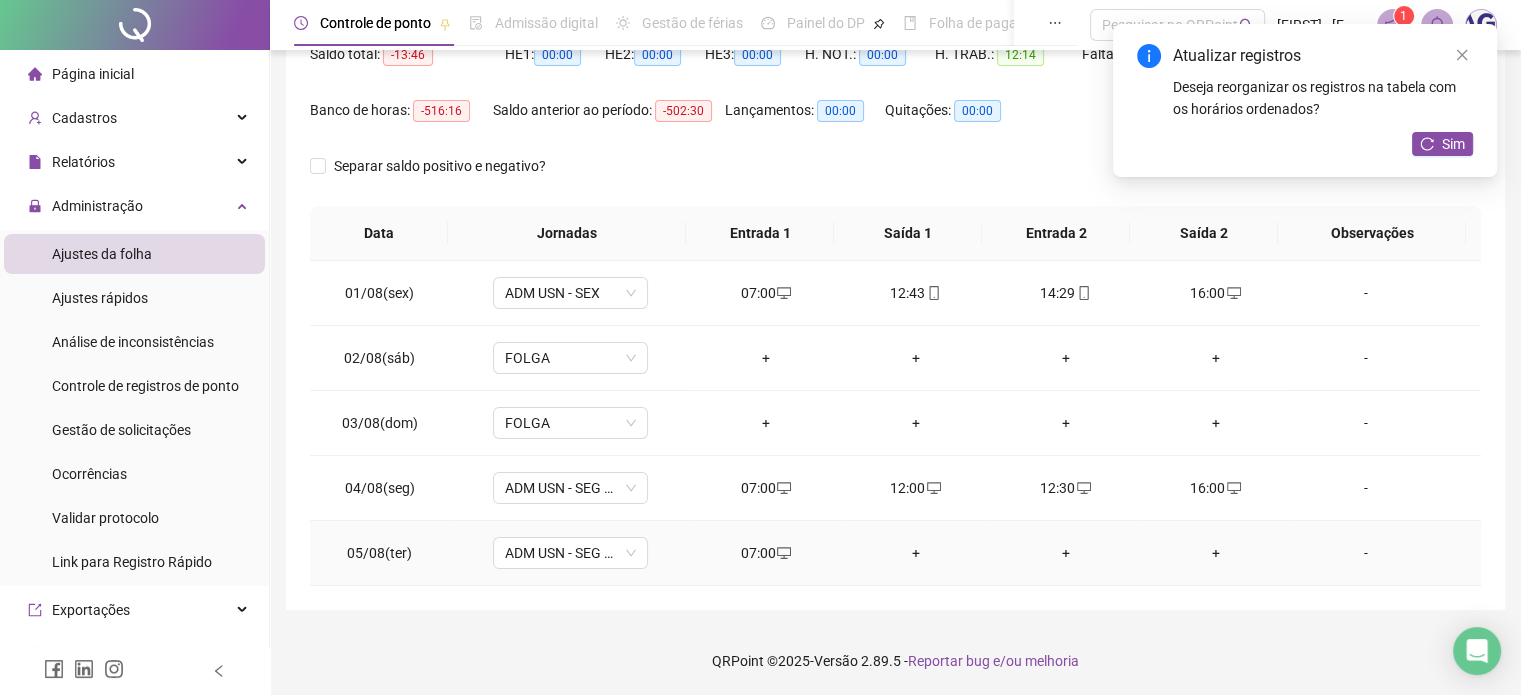 click on "+" at bounding box center (916, 553) 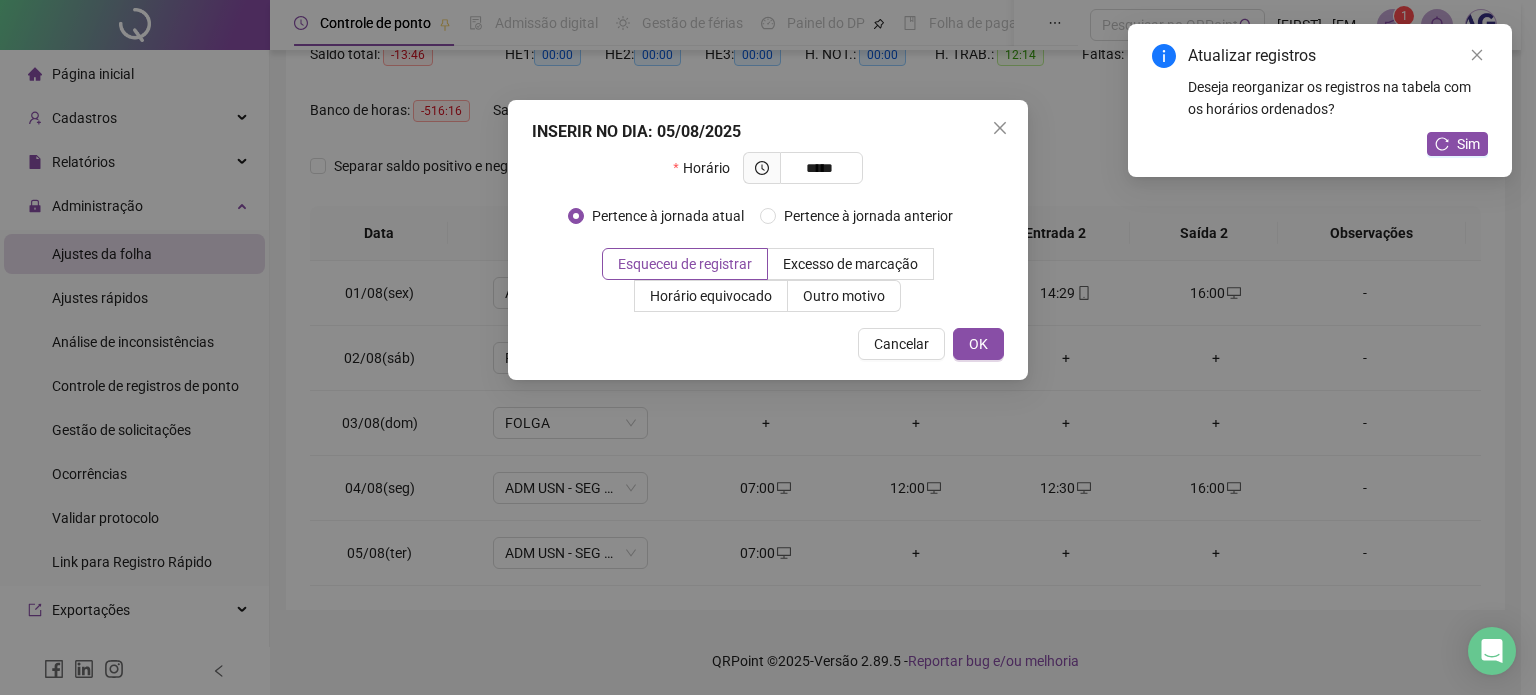 type on "*****" 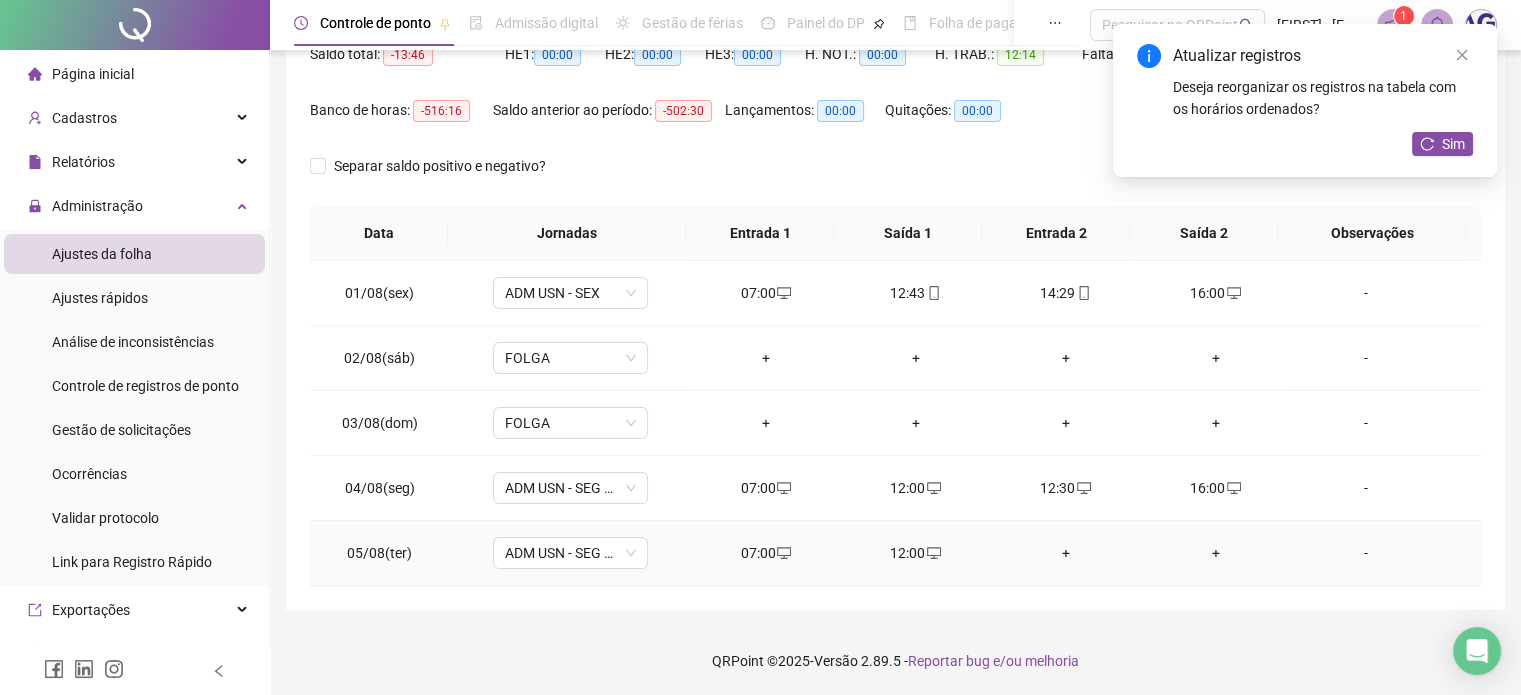 click on "+" at bounding box center (1066, 553) 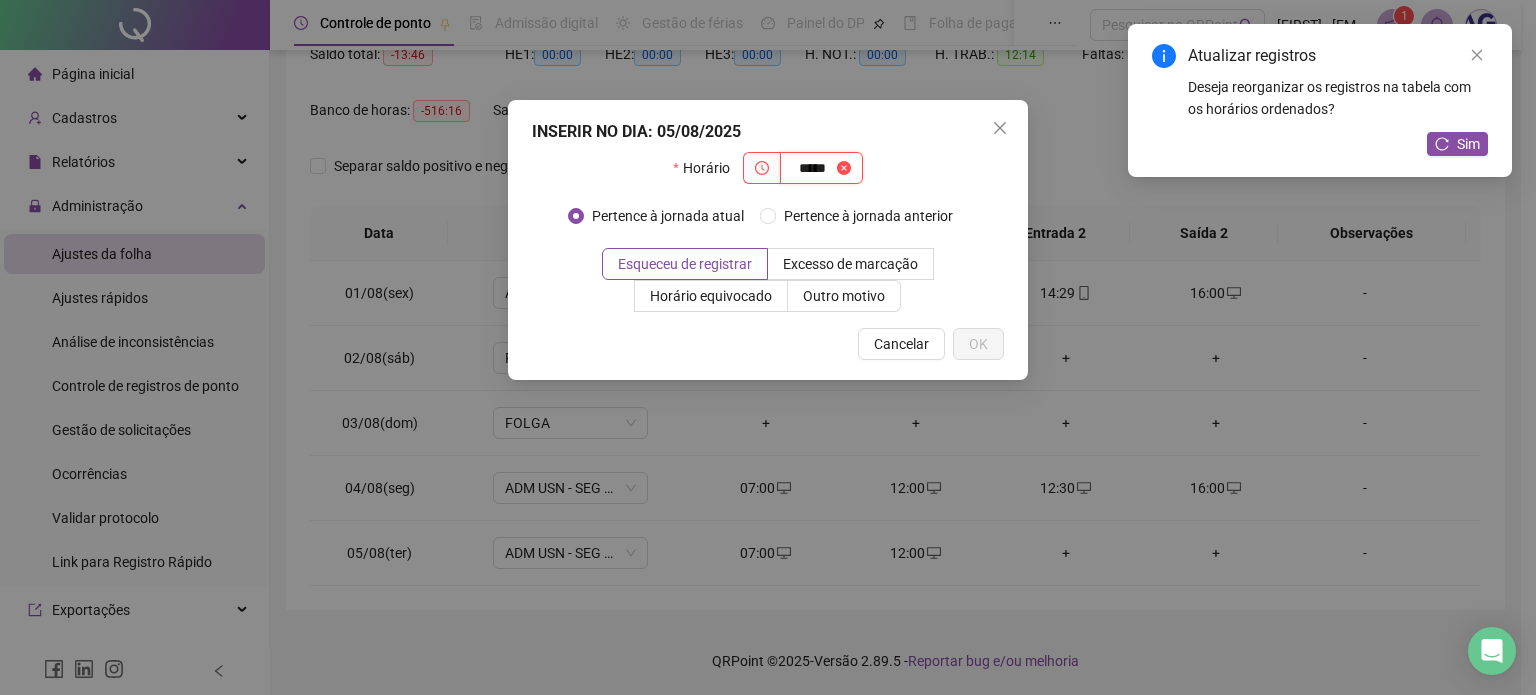 type on "*****" 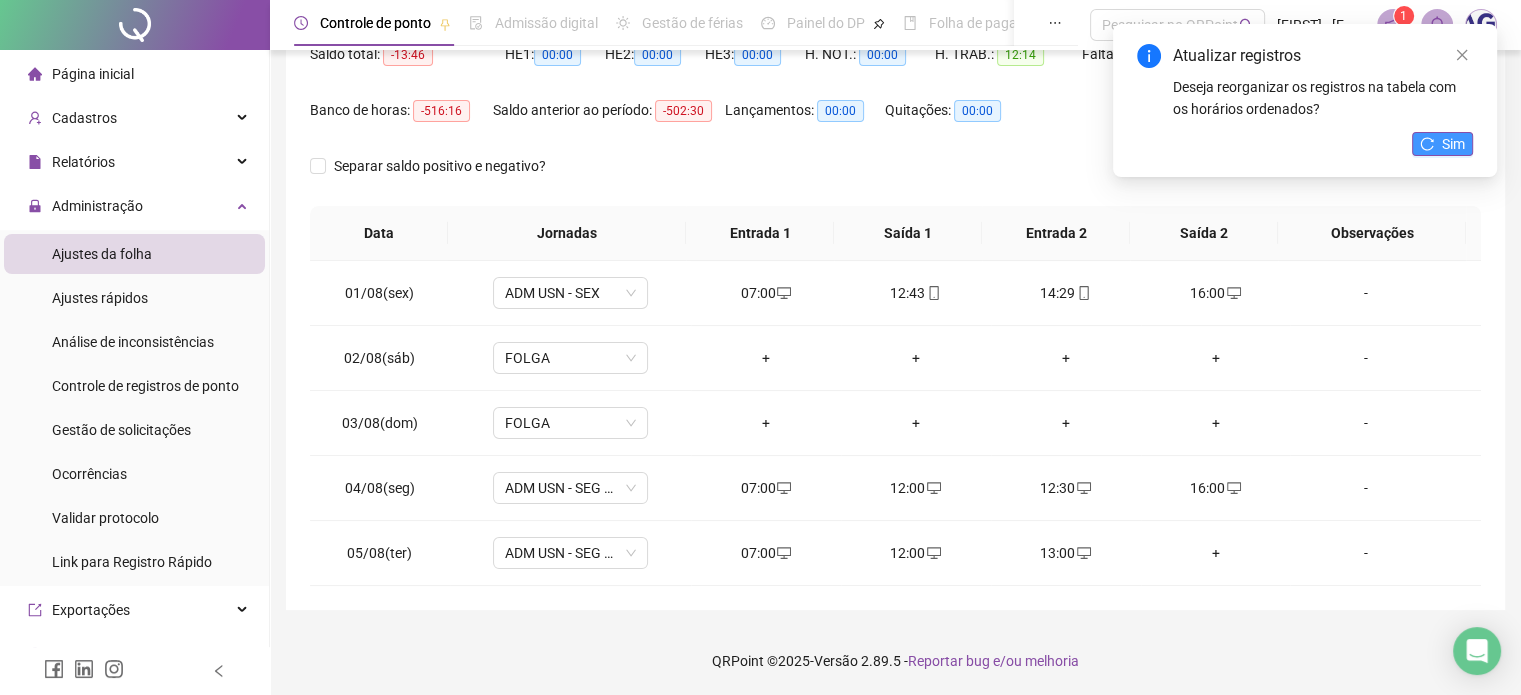 click on "Sim" at bounding box center [1453, 144] 